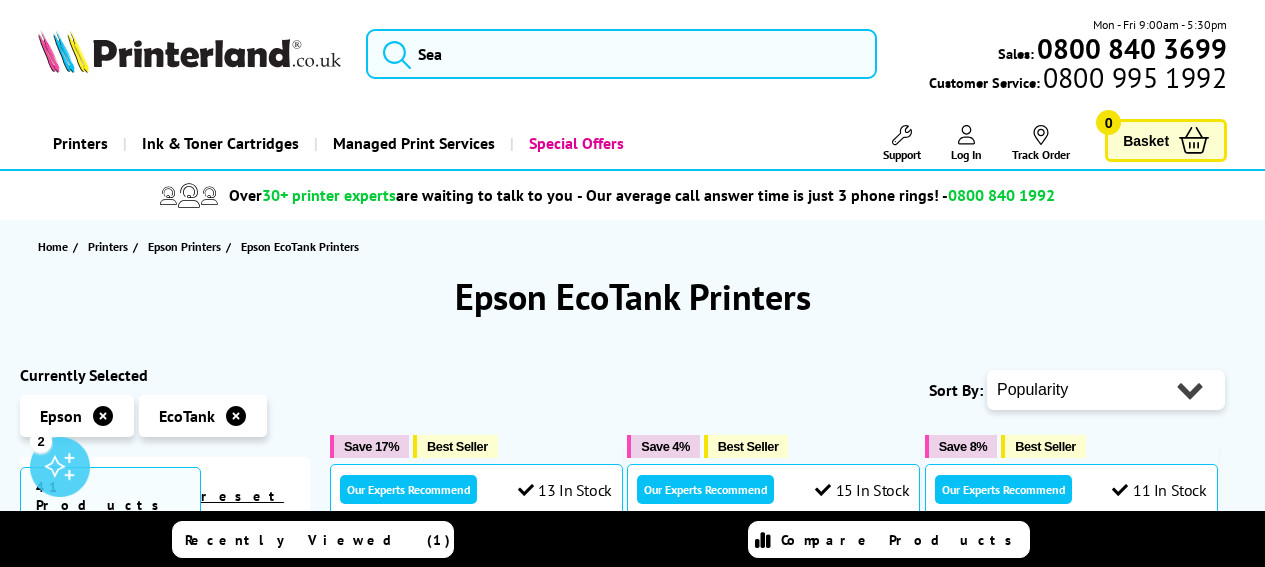scroll, scrollTop: 0, scrollLeft: 0, axis: both 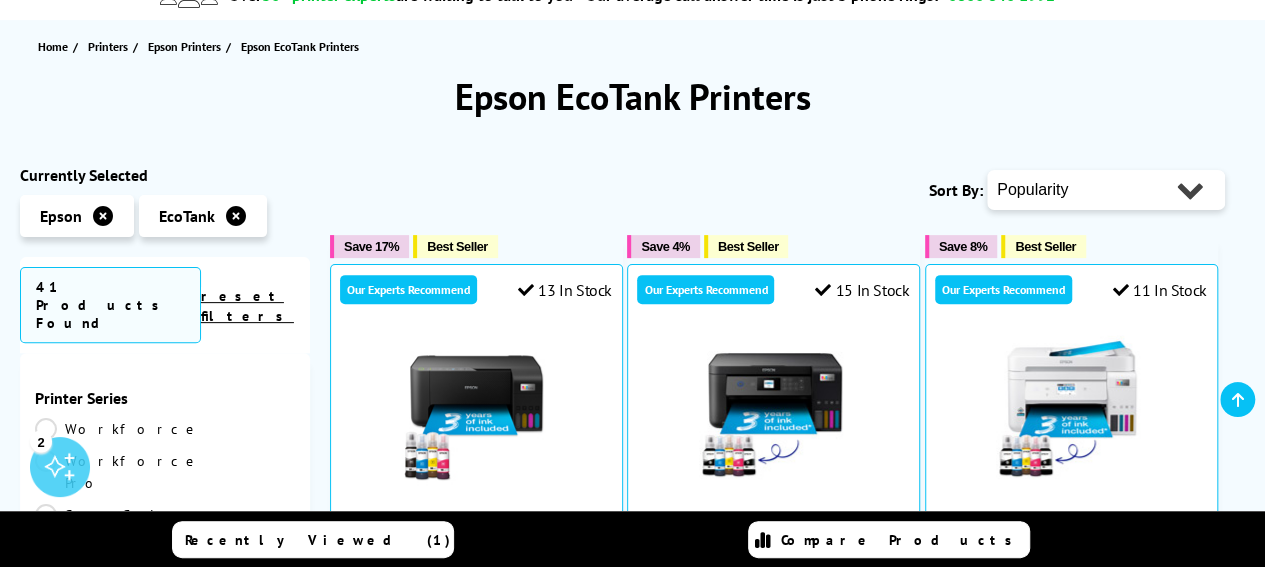 click on "Popularity
Rating
Price - Low to High
Price - High to Low
Running Costs - Low to High
Size - Small to Large" at bounding box center [1106, 190] 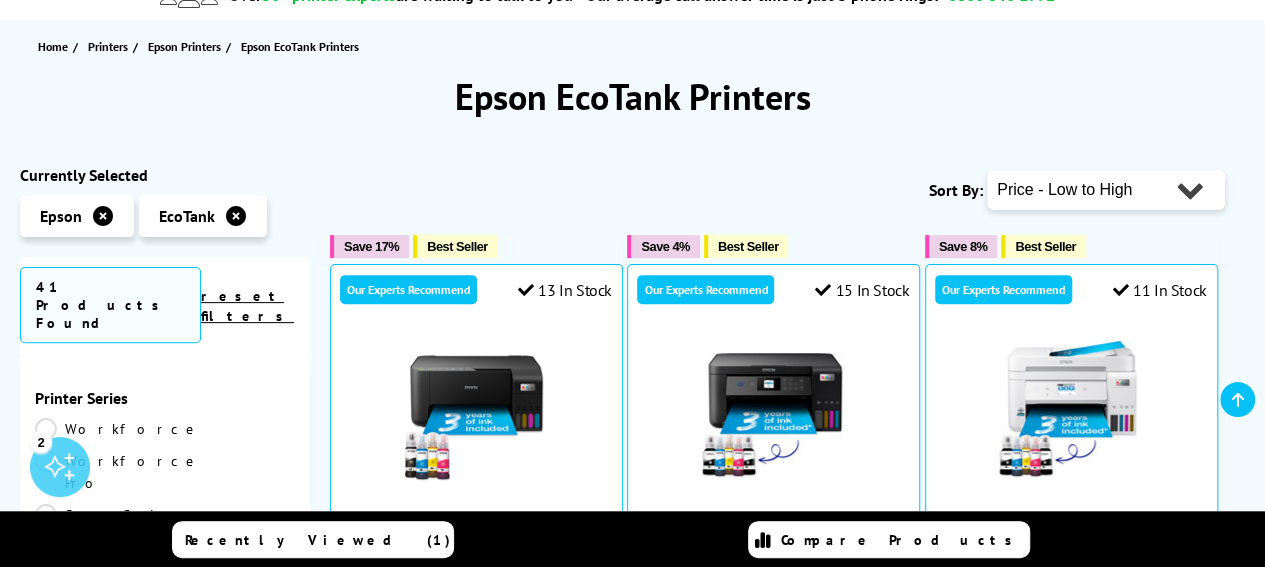 click on "Popularity
Rating
Price - Low to High
Price - High to Low
Running Costs - Low to High
Size - Small to Large" at bounding box center [1106, 190] 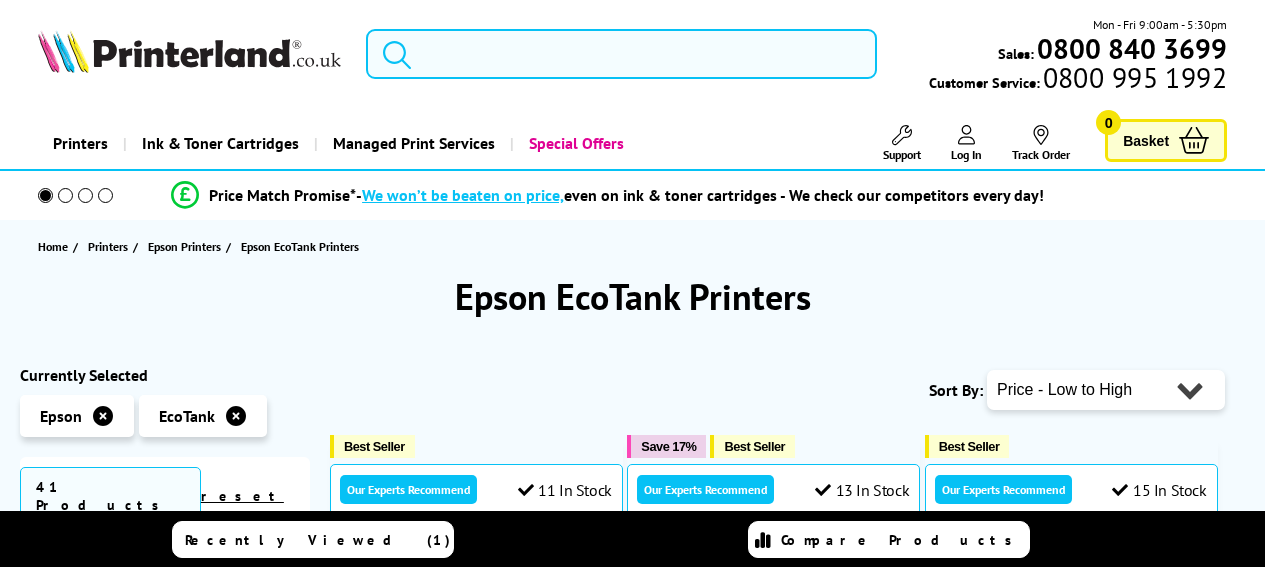 scroll, scrollTop: 0, scrollLeft: 0, axis: both 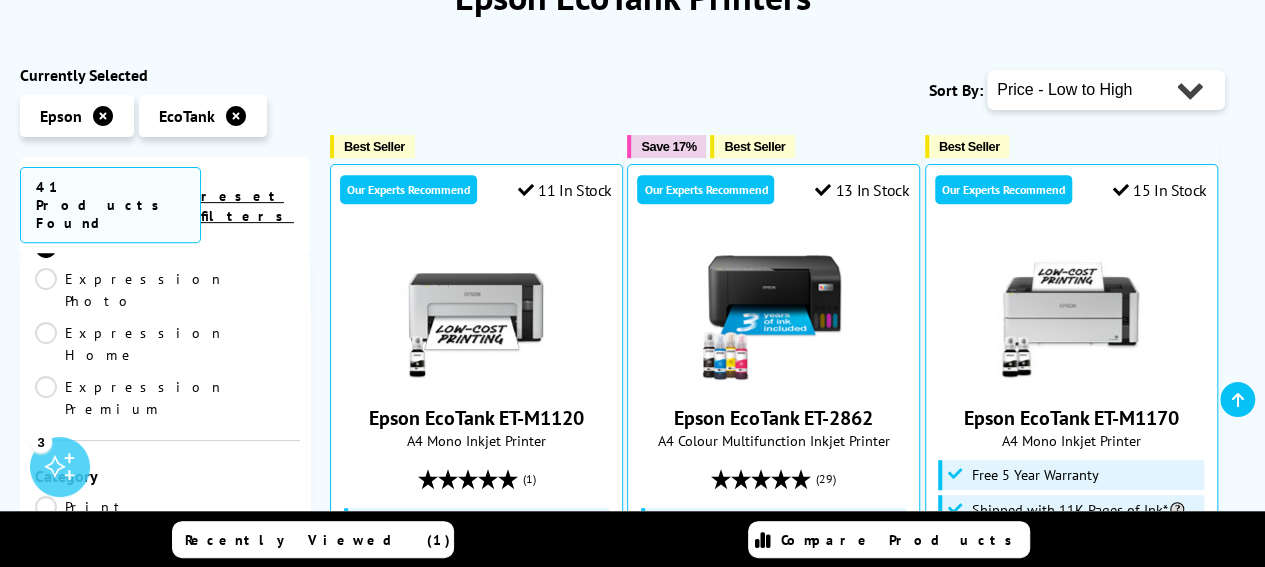 click on "Multifunction" at bounding box center (144, 561) 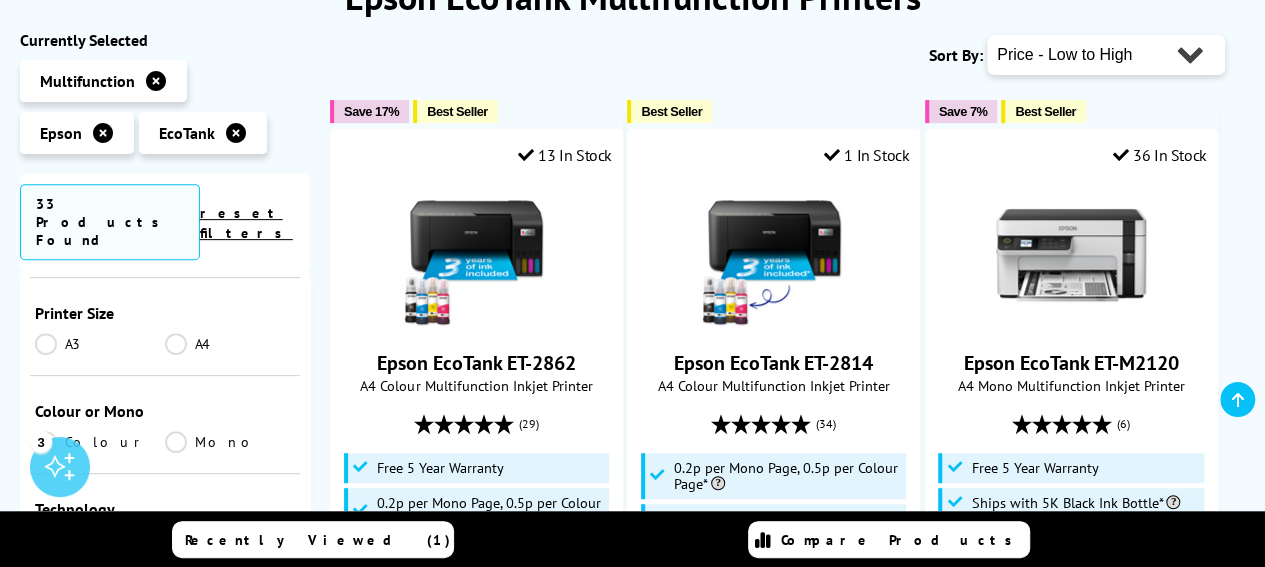 scroll, scrollTop: 400, scrollLeft: 0, axis: vertical 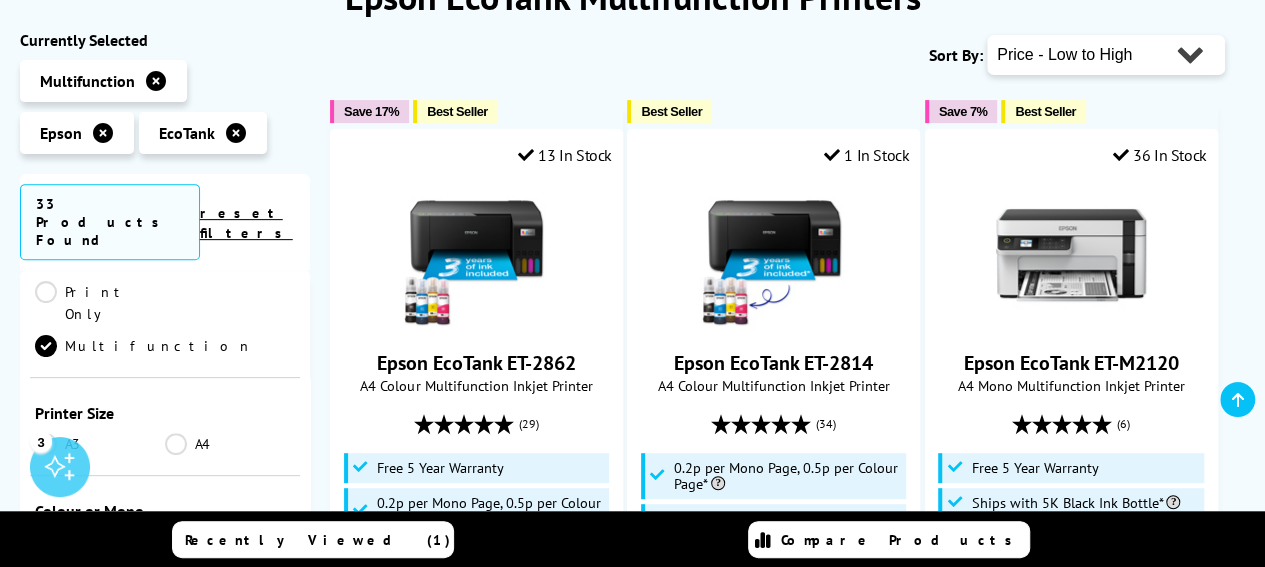 click on "Colour" at bounding box center (100, 542) 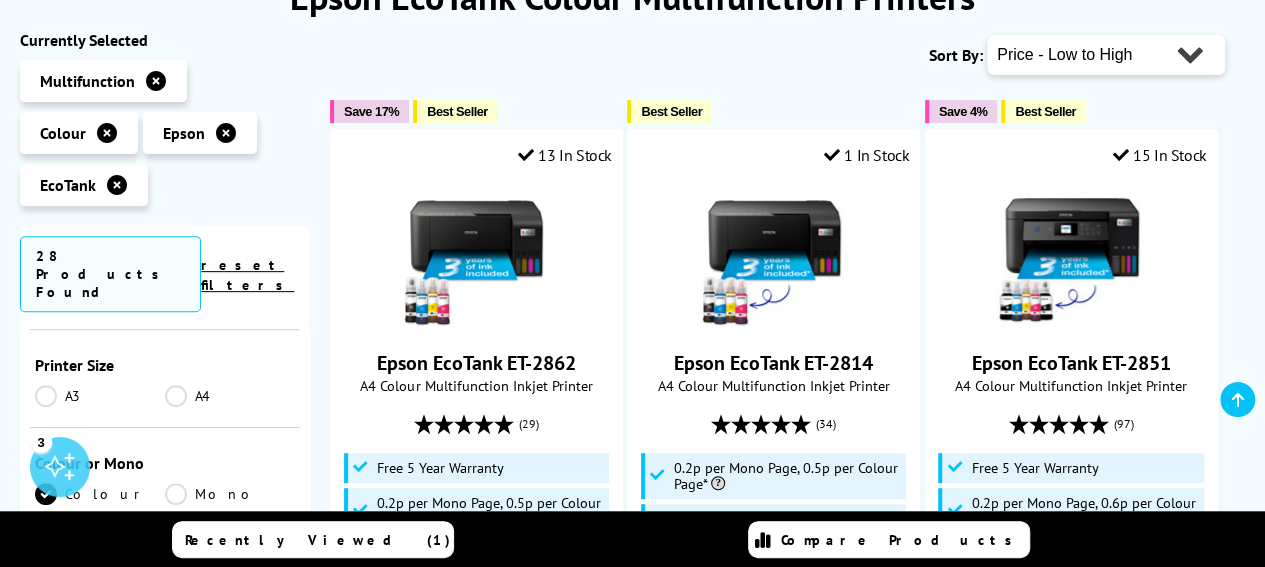 scroll, scrollTop: 500, scrollLeft: 0, axis: vertical 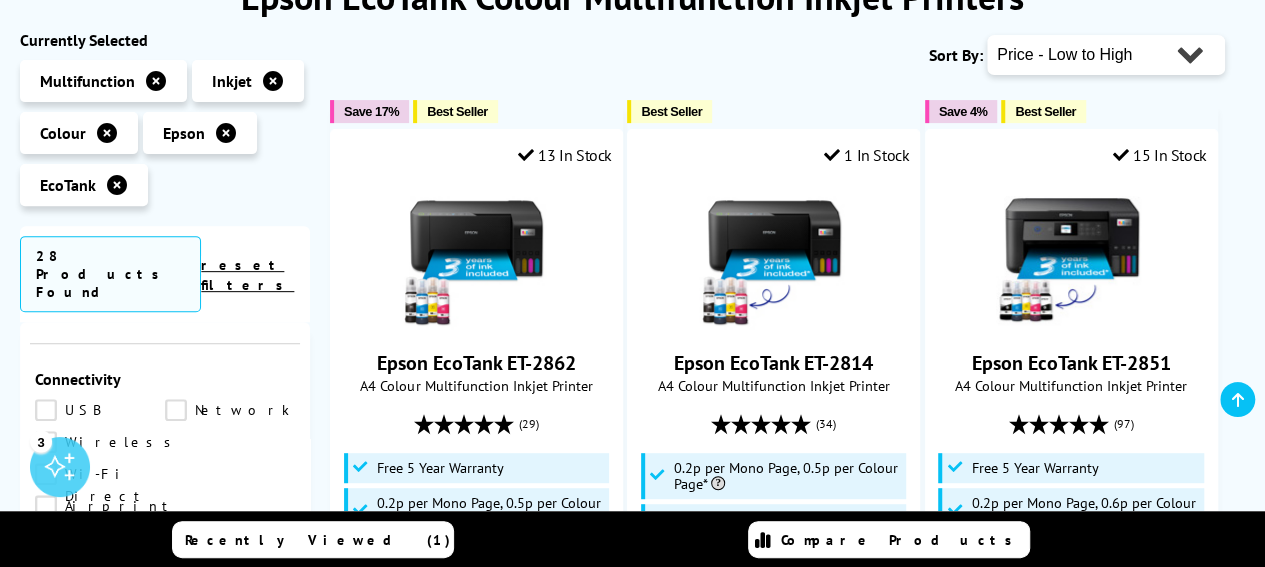 click on "Scan" at bounding box center [230, 636] 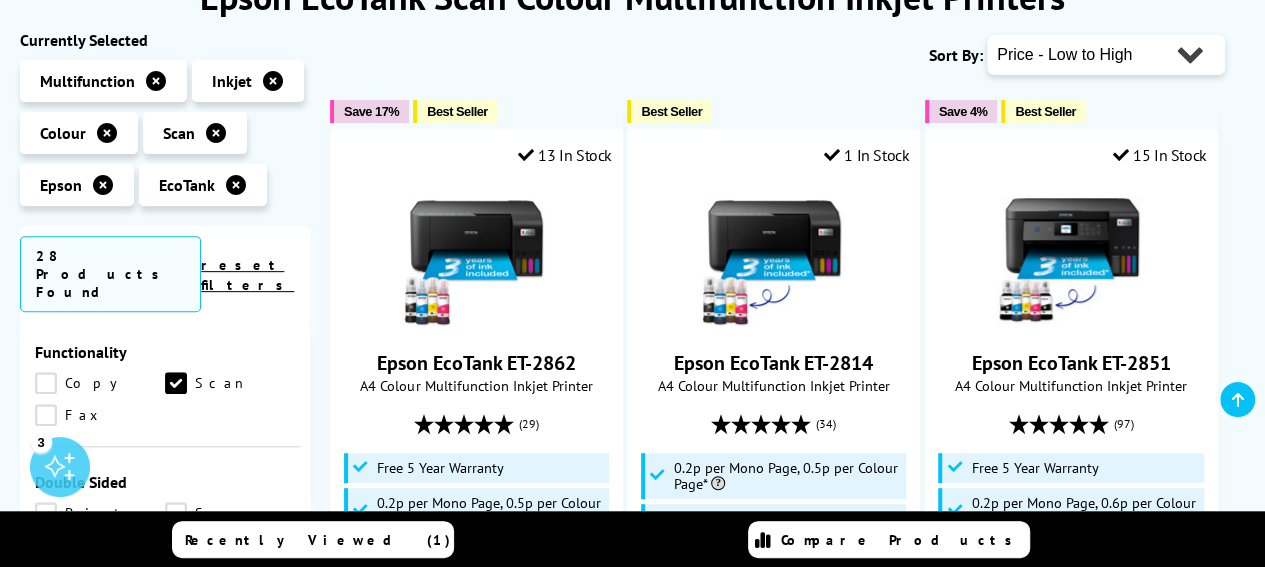 scroll, scrollTop: 1100, scrollLeft: 0, axis: vertical 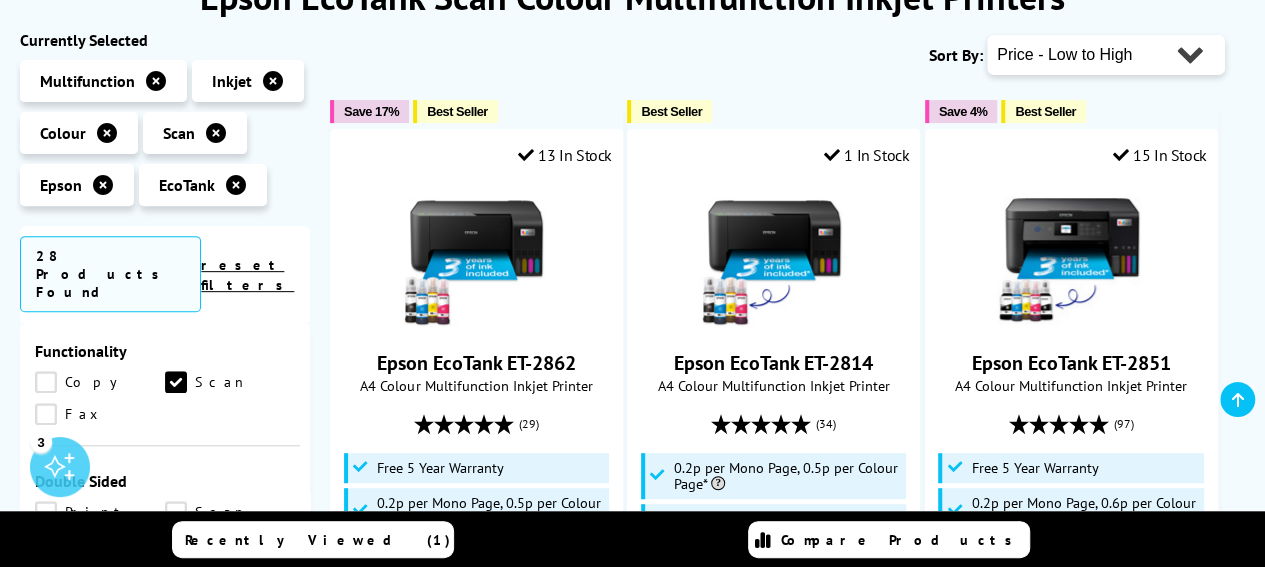 click on "Windows" at bounding box center [106, 610] 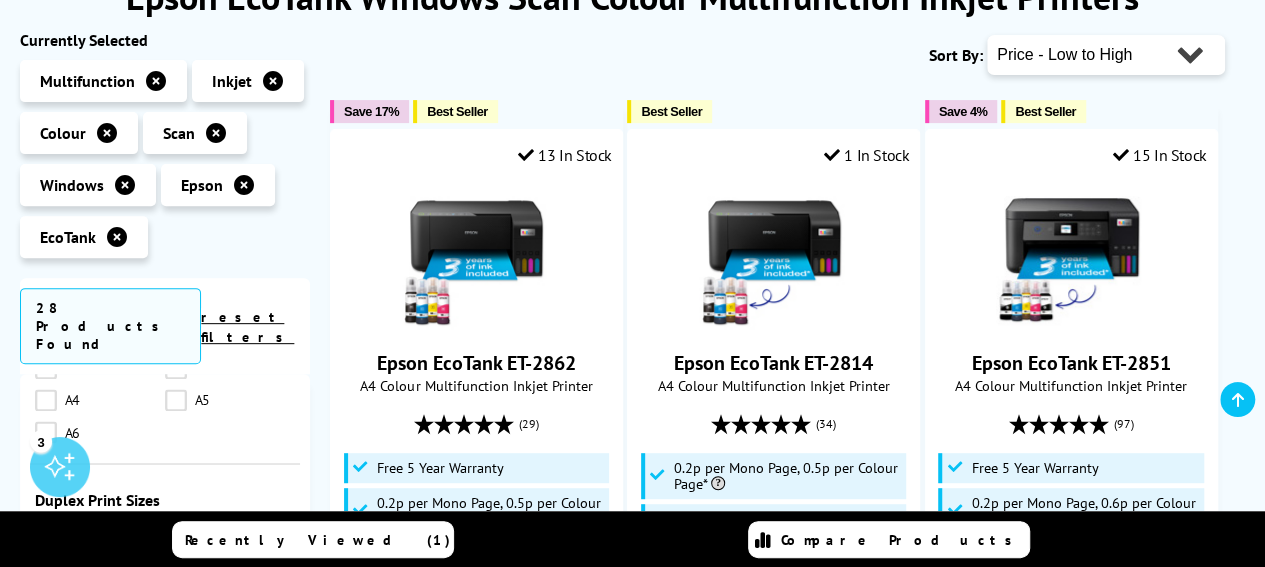 scroll, scrollTop: 1800, scrollLeft: 0, axis: vertical 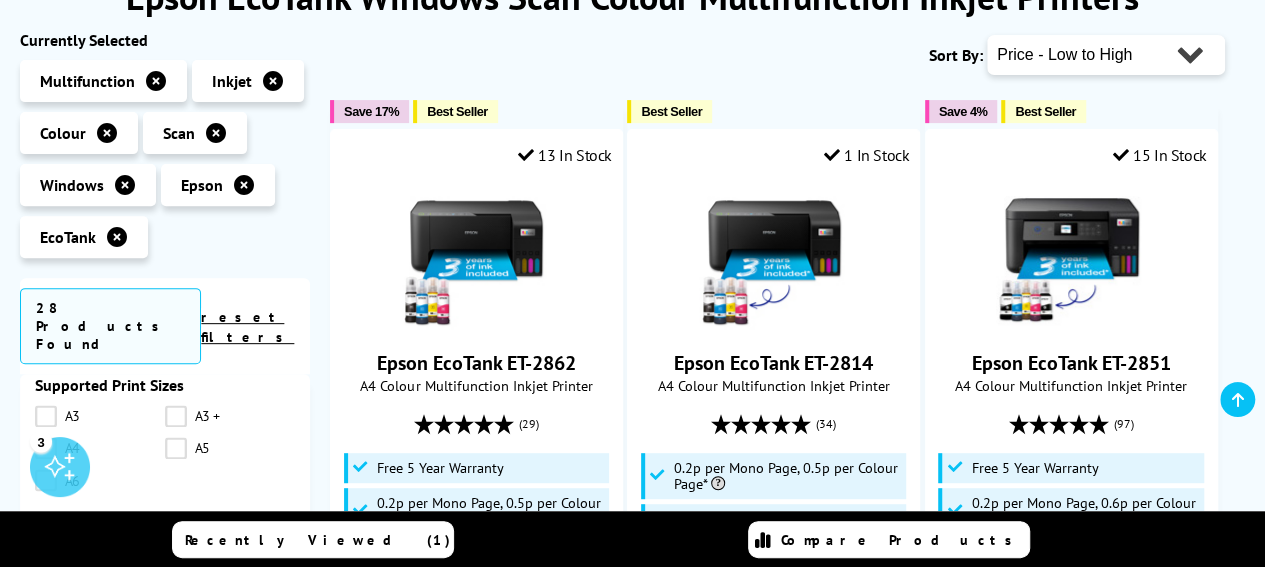 click on "Cardstock" at bounding box center [112, 708] 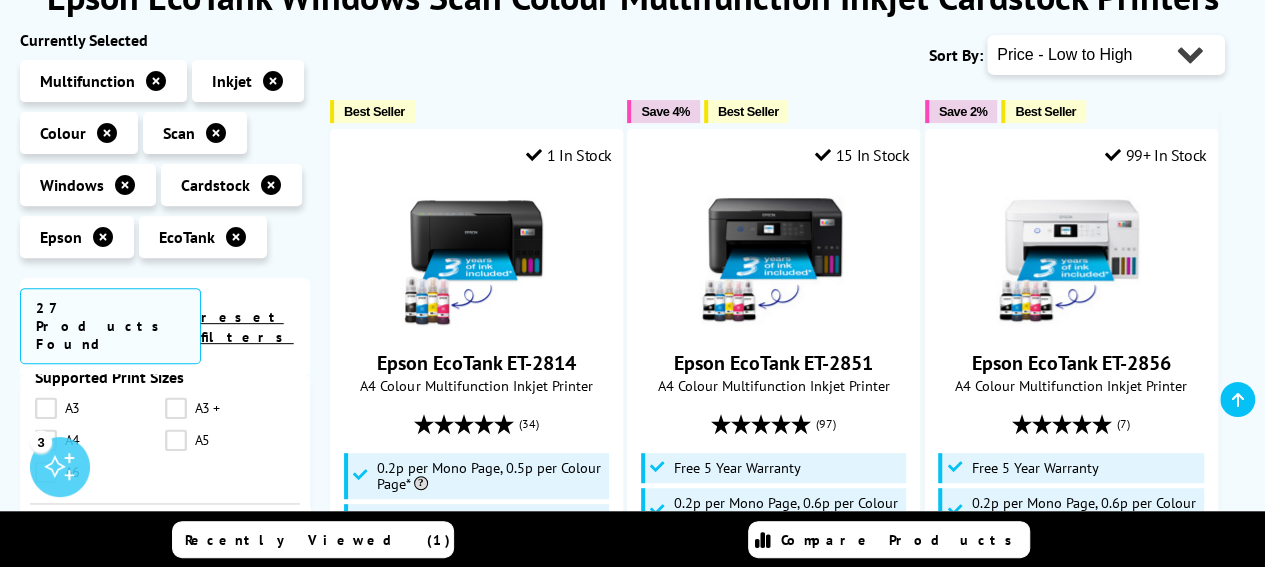 scroll, scrollTop: 1600, scrollLeft: 0, axis: vertical 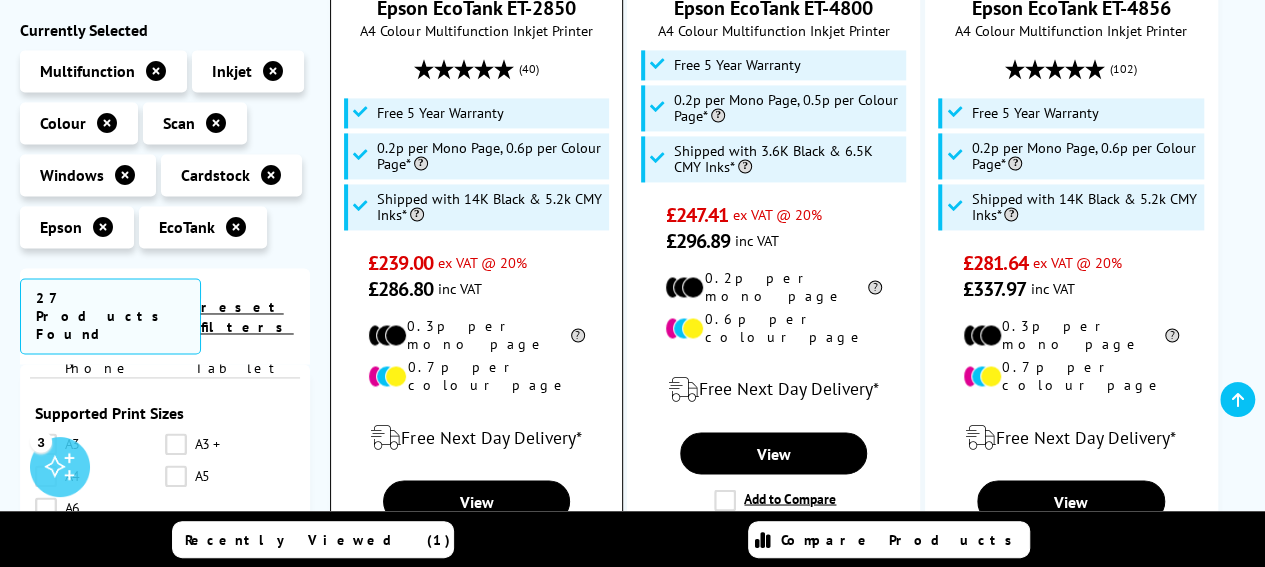click on "Add to Compare" at bounding box center (478, 548) 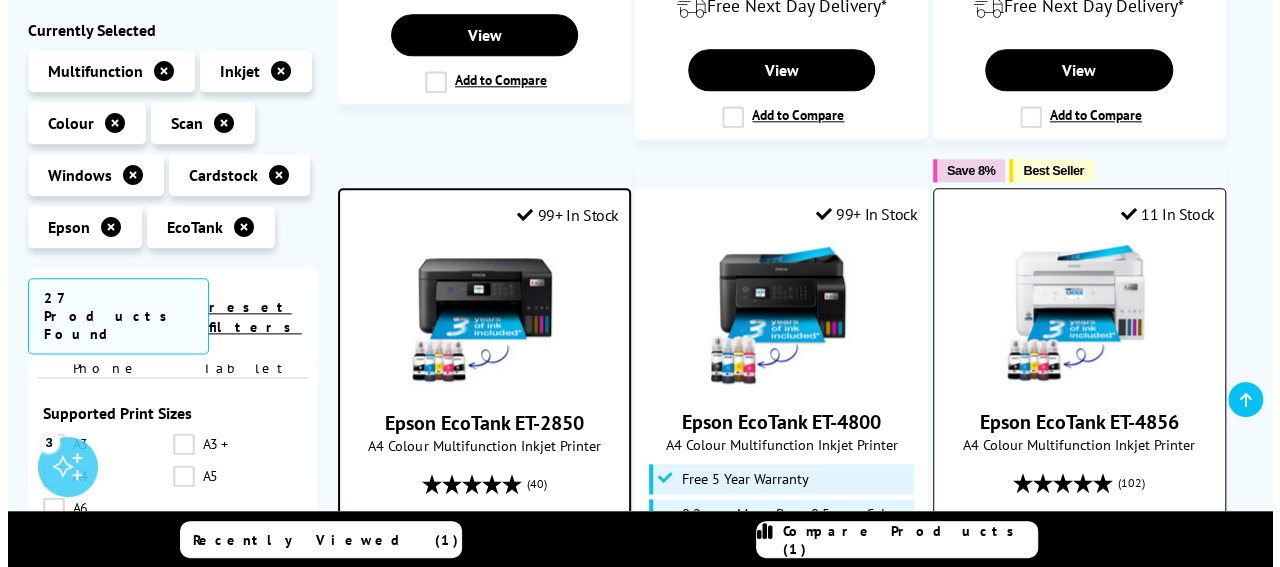 scroll, scrollTop: 1001, scrollLeft: 0, axis: vertical 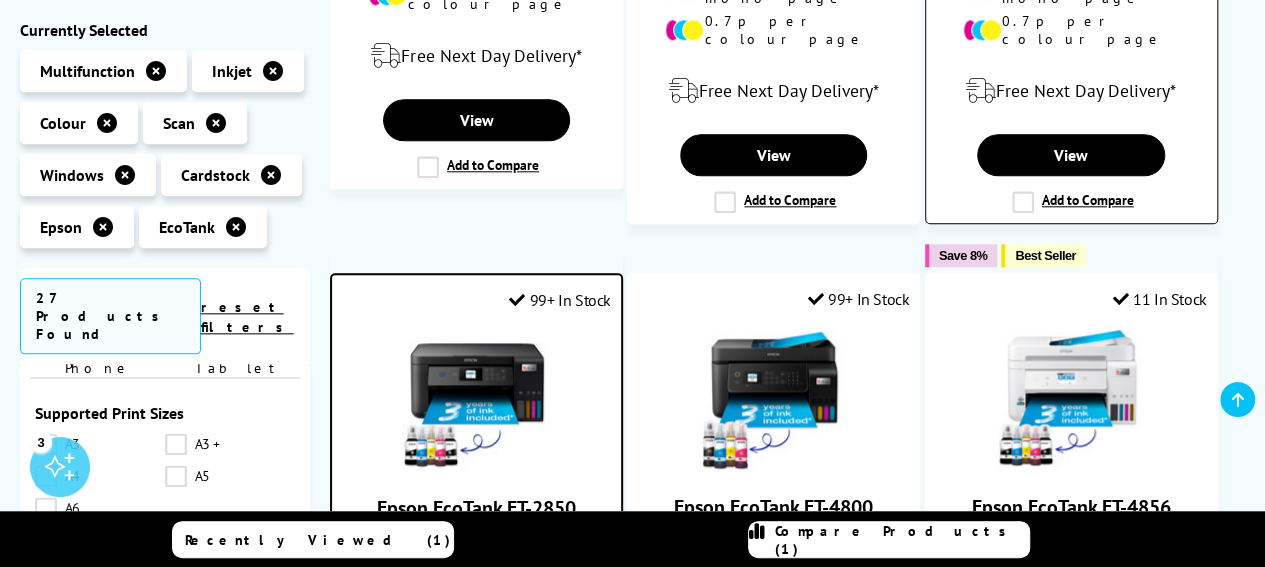 click on "Add to Compare" at bounding box center (1073, 202) 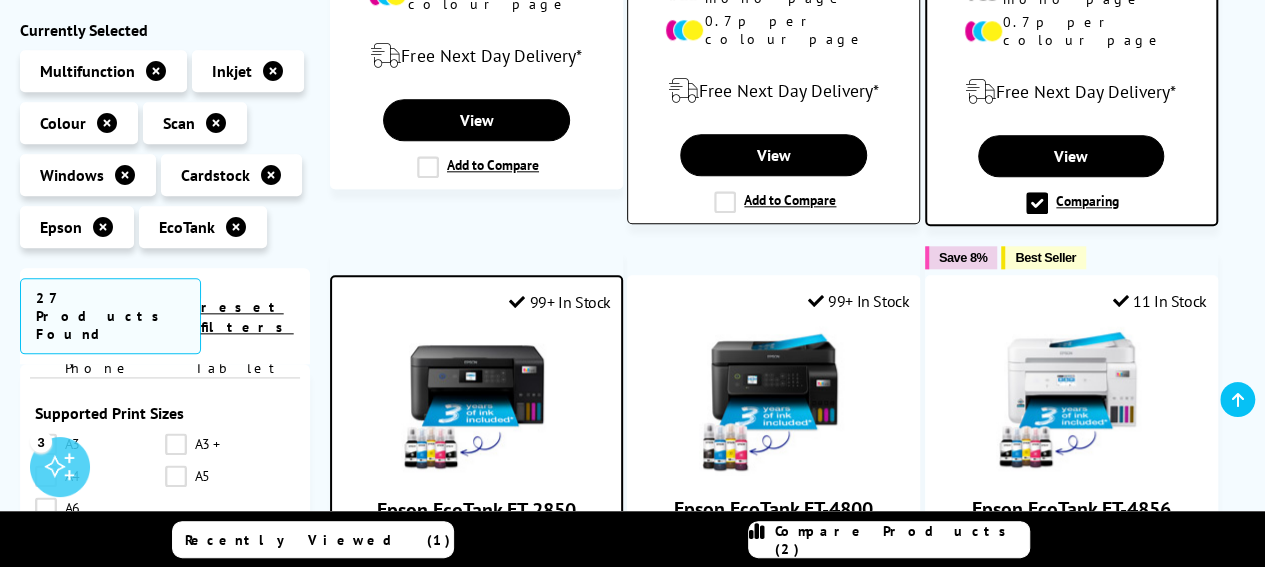 click on "Add to Compare" at bounding box center (775, 202) 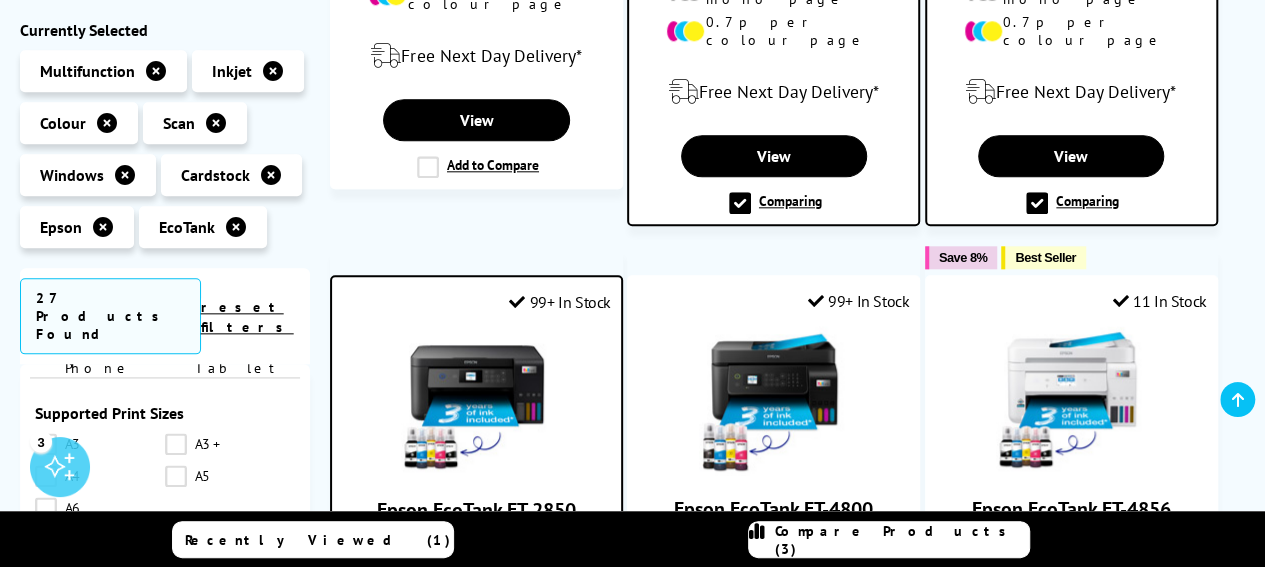 click on "Compare Products (3)" at bounding box center (902, 540) 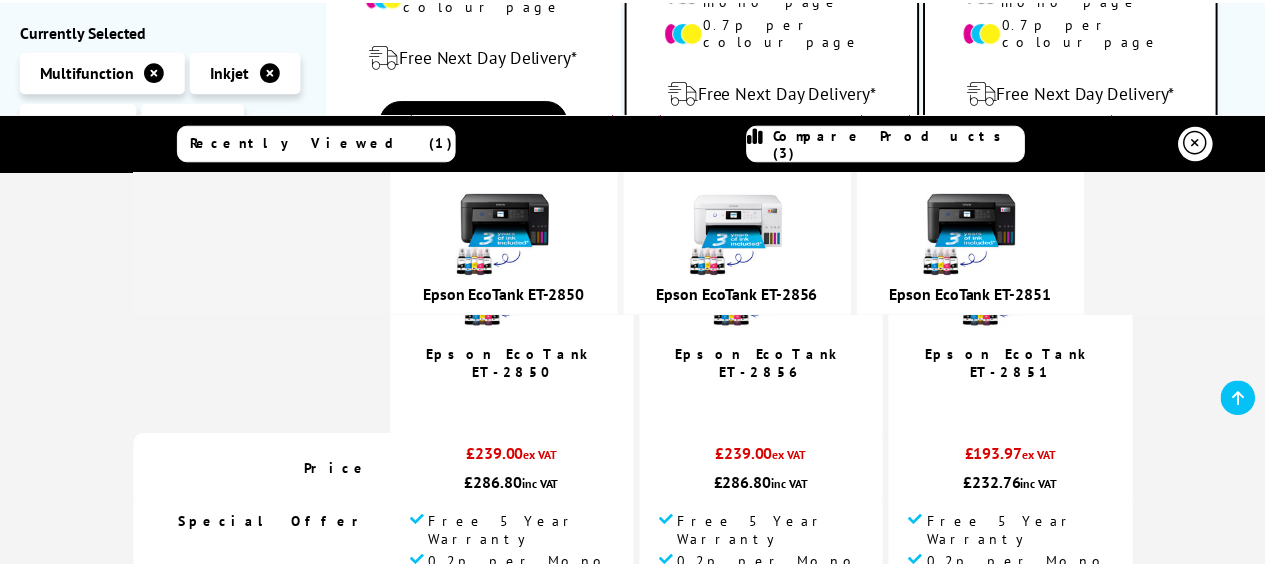 scroll, scrollTop: 200, scrollLeft: 0, axis: vertical 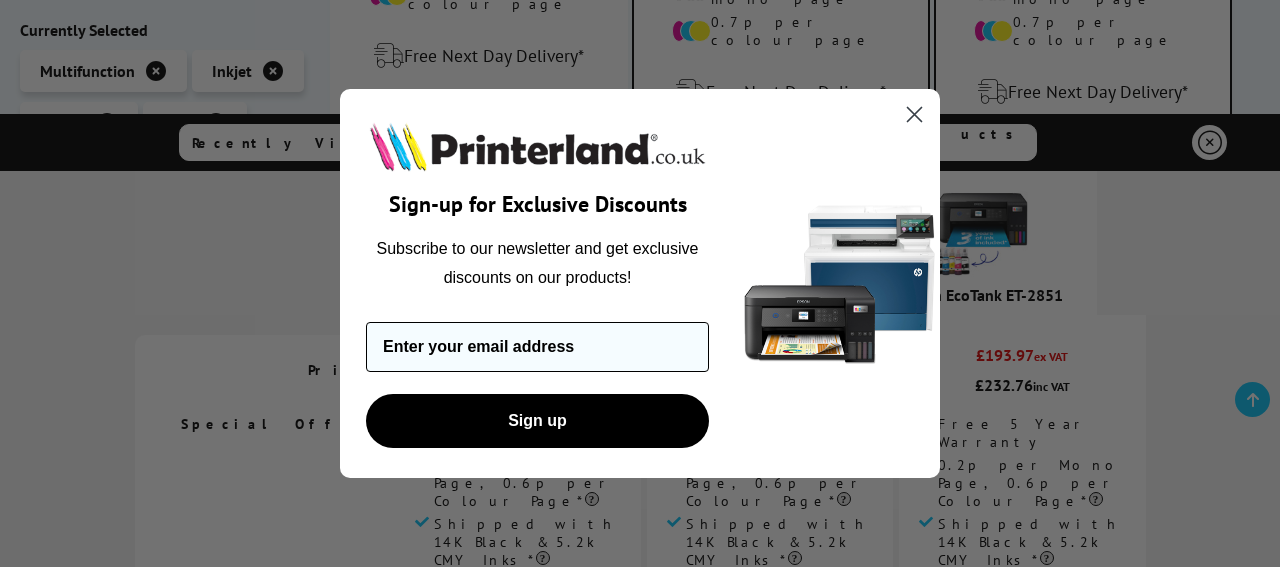 click at bounding box center [537, 347] 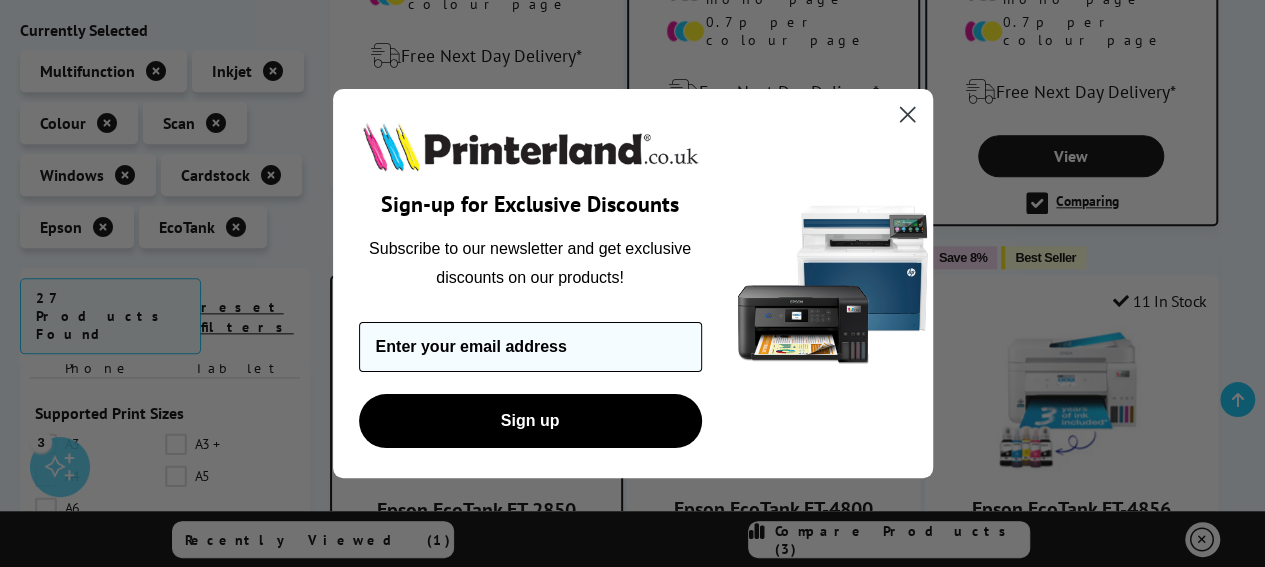 scroll, scrollTop: 0, scrollLeft: 0, axis: both 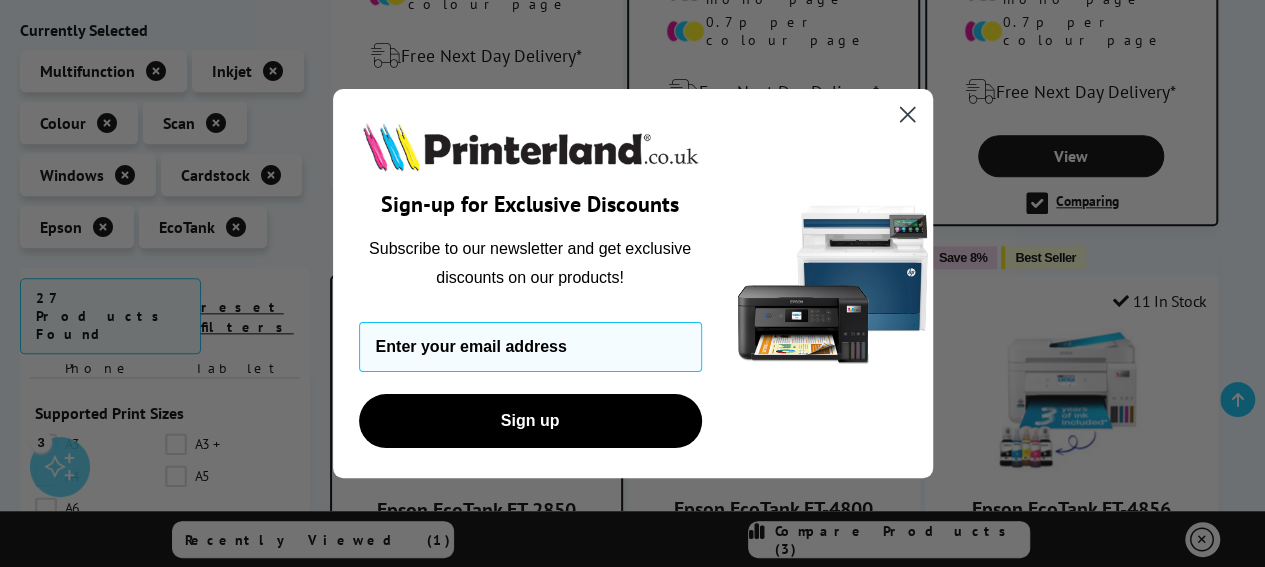 type on "david.williams2001uk@gmail.com" 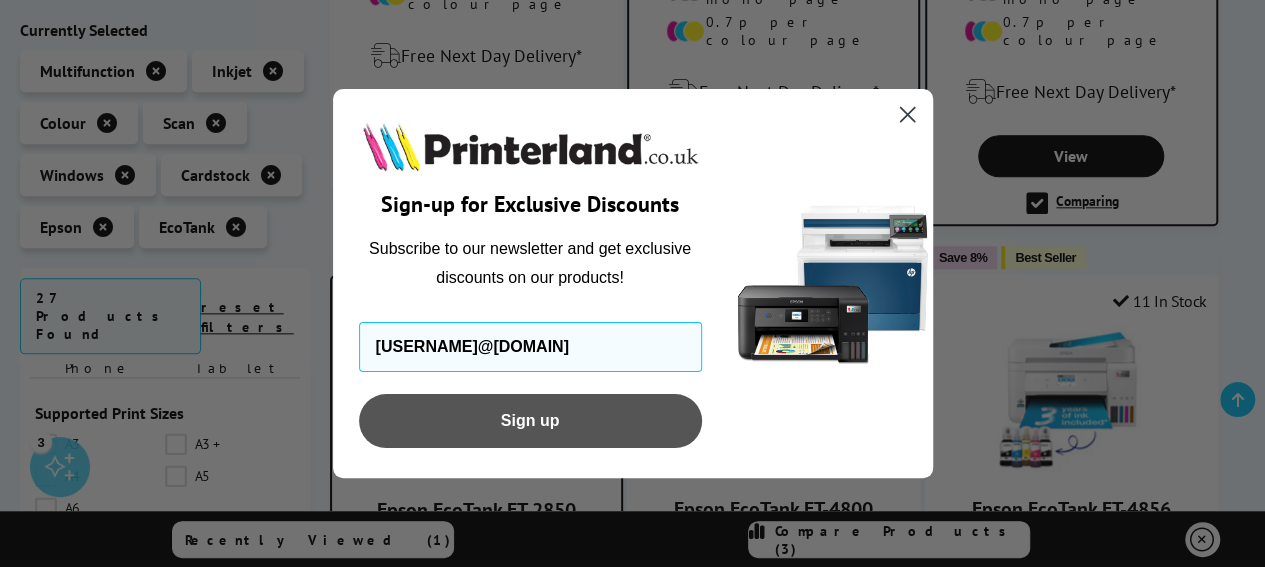 click on "Sign up" at bounding box center [530, 421] 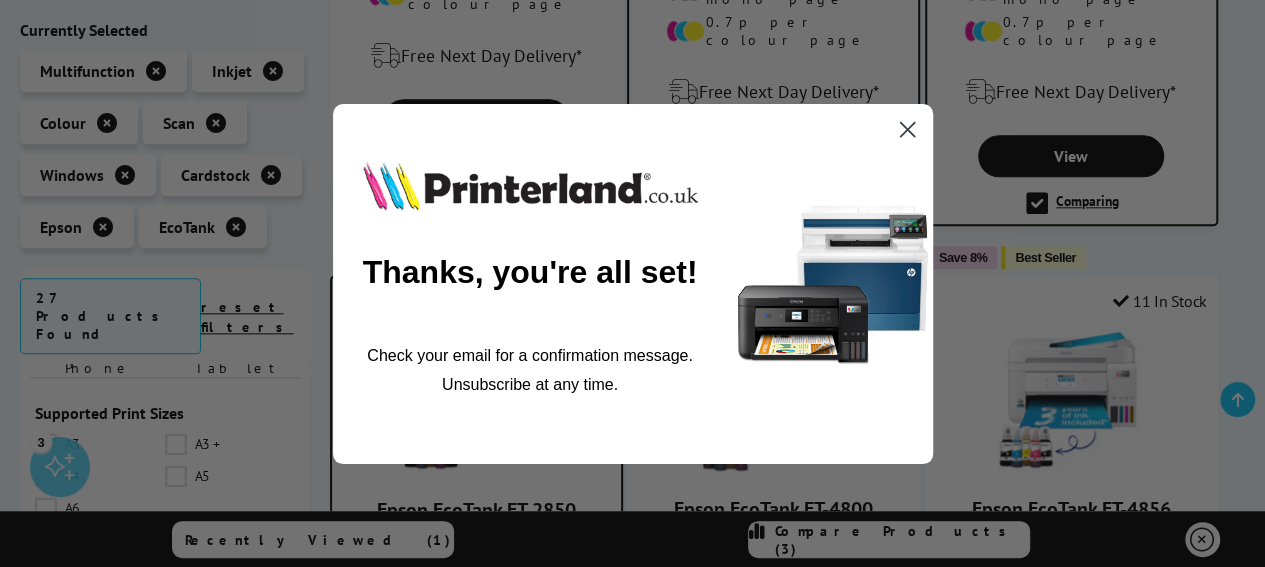 click 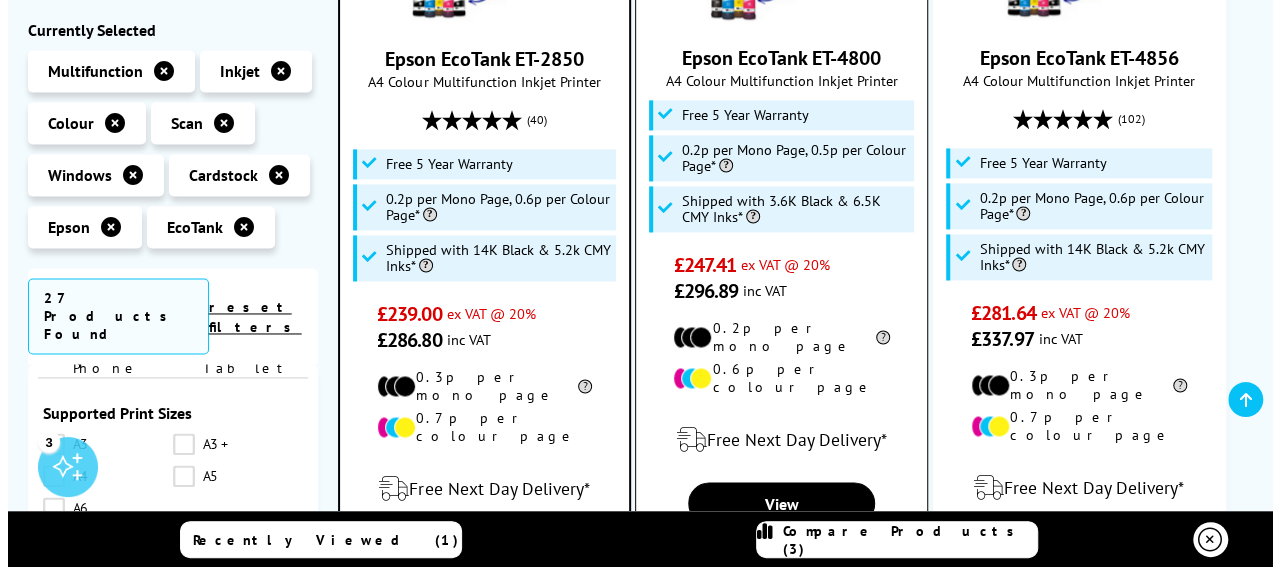 scroll, scrollTop: 1501, scrollLeft: 0, axis: vertical 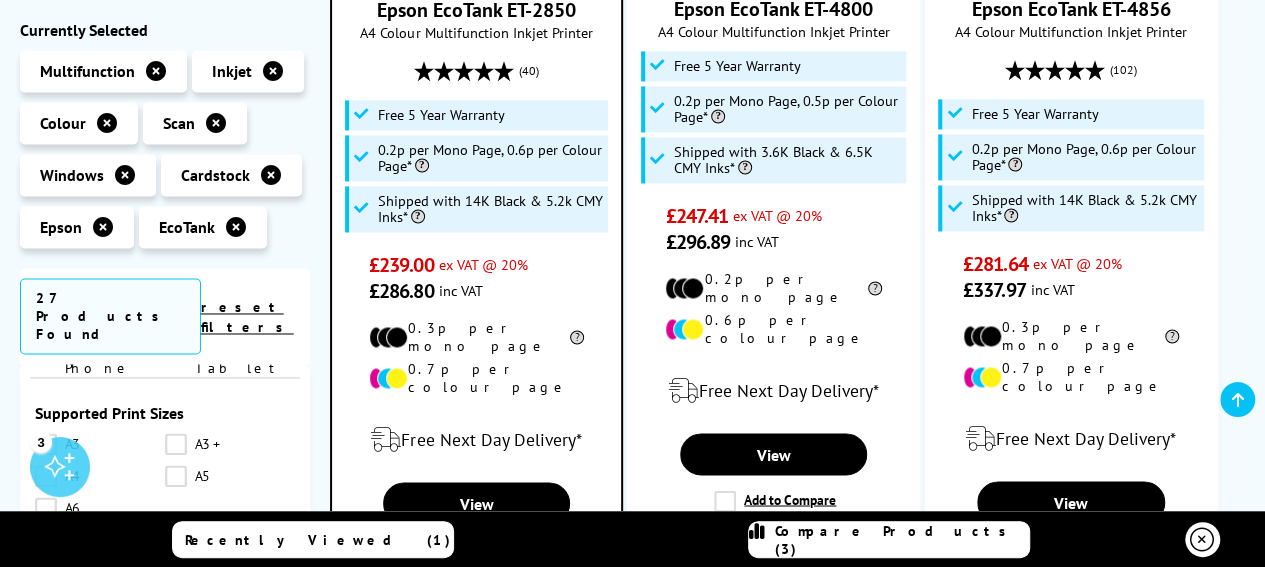 click on "Compare Products (3)" at bounding box center (902, 540) 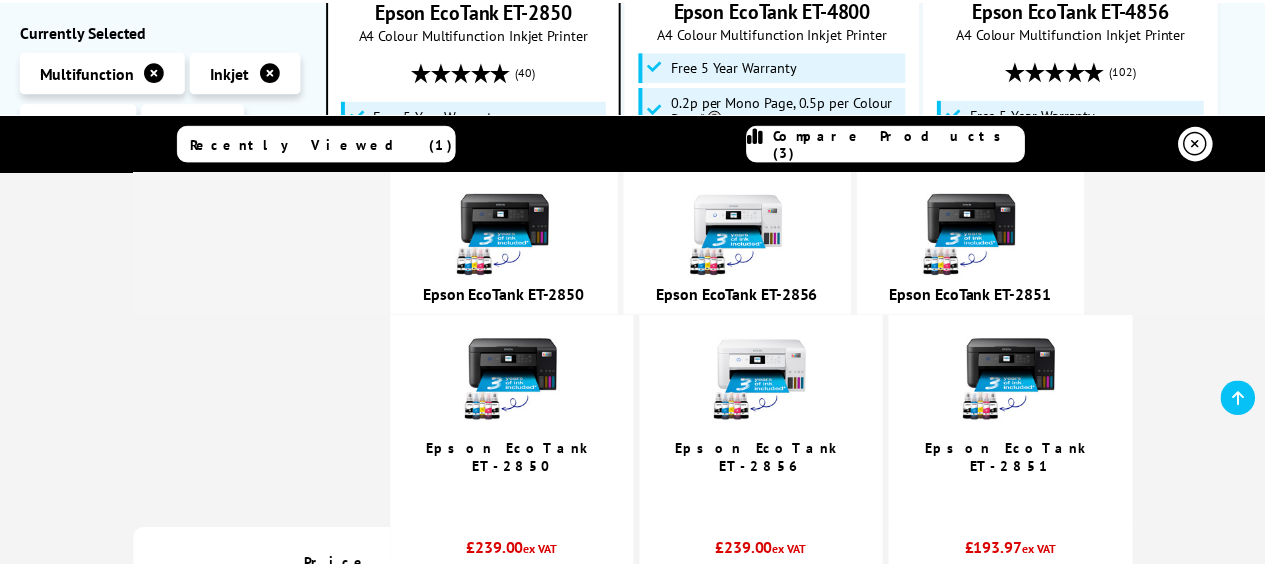 scroll, scrollTop: 0, scrollLeft: 0, axis: both 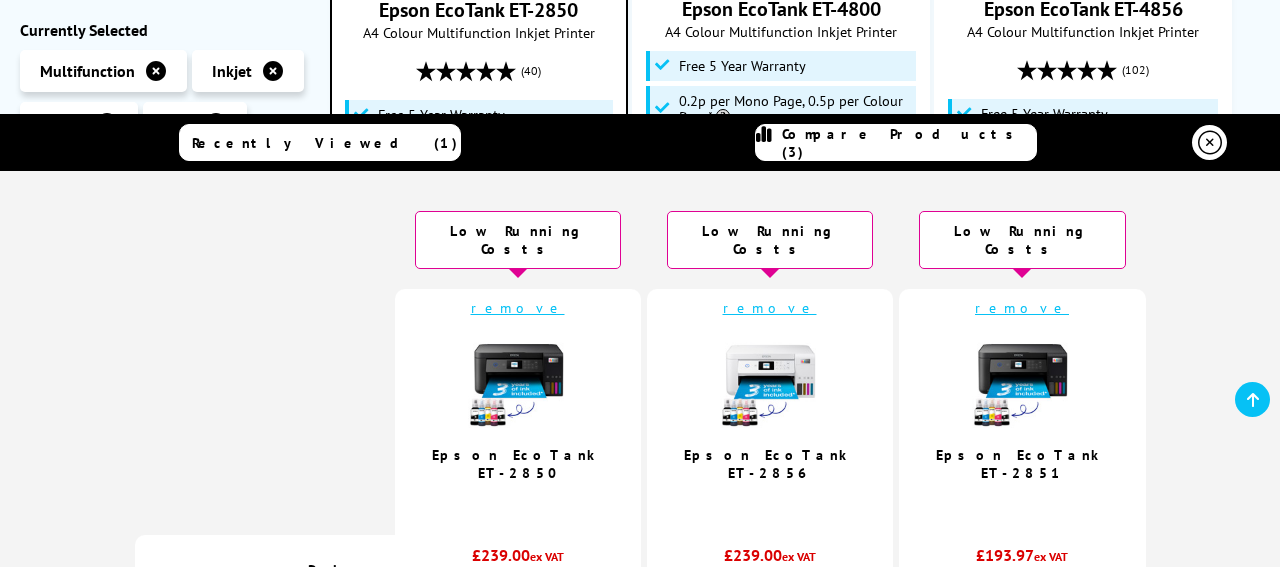 click at bounding box center [1210, 143] 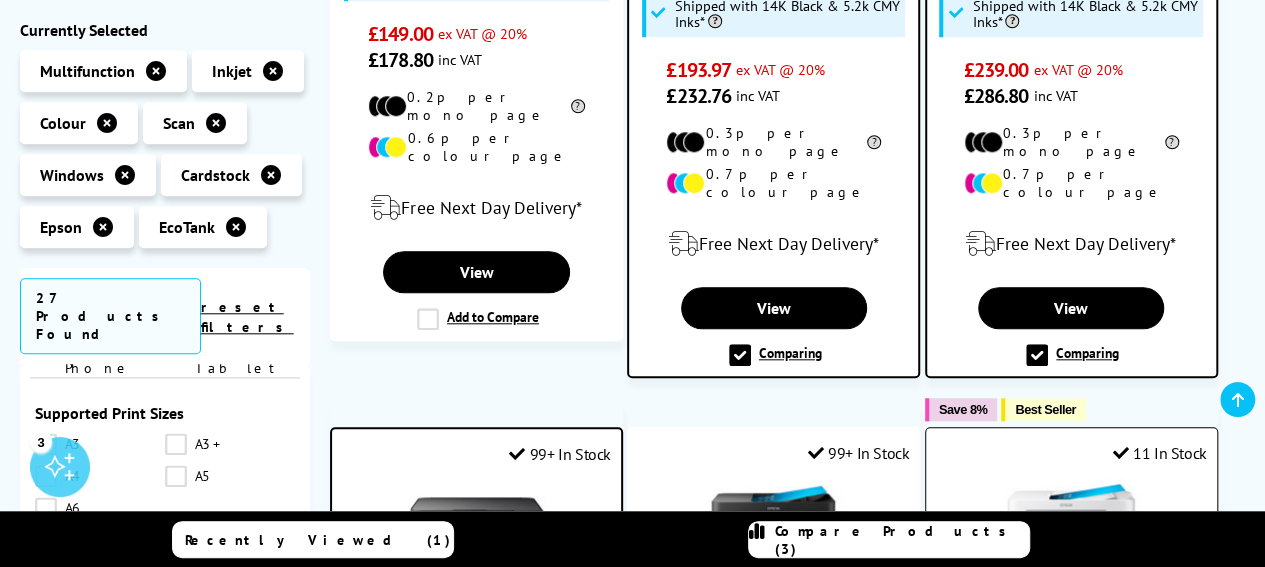 scroll, scrollTop: 801, scrollLeft: 0, axis: vertical 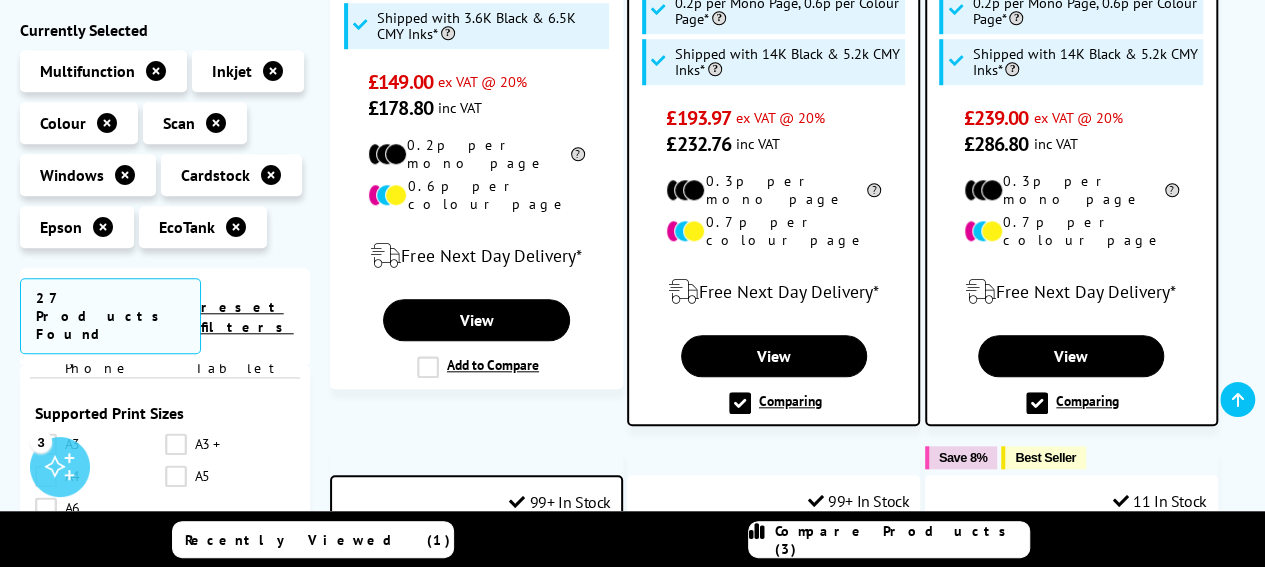 click on "Comparing" at bounding box center (775, 403) 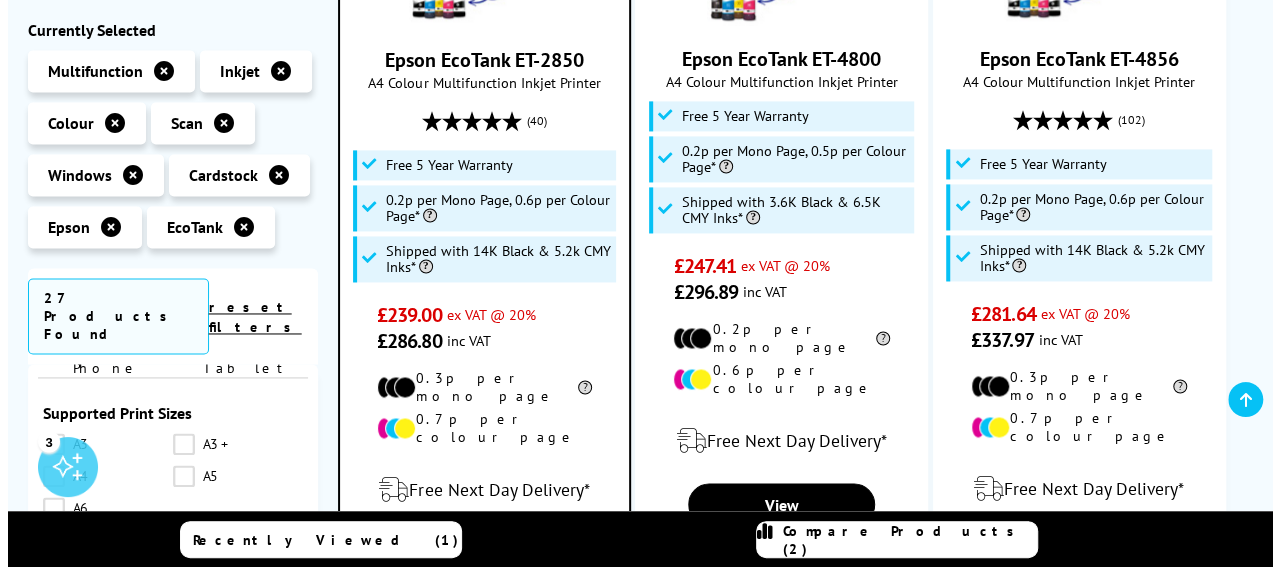 scroll, scrollTop: 1501, scrollLeft: 0, axis: vertical 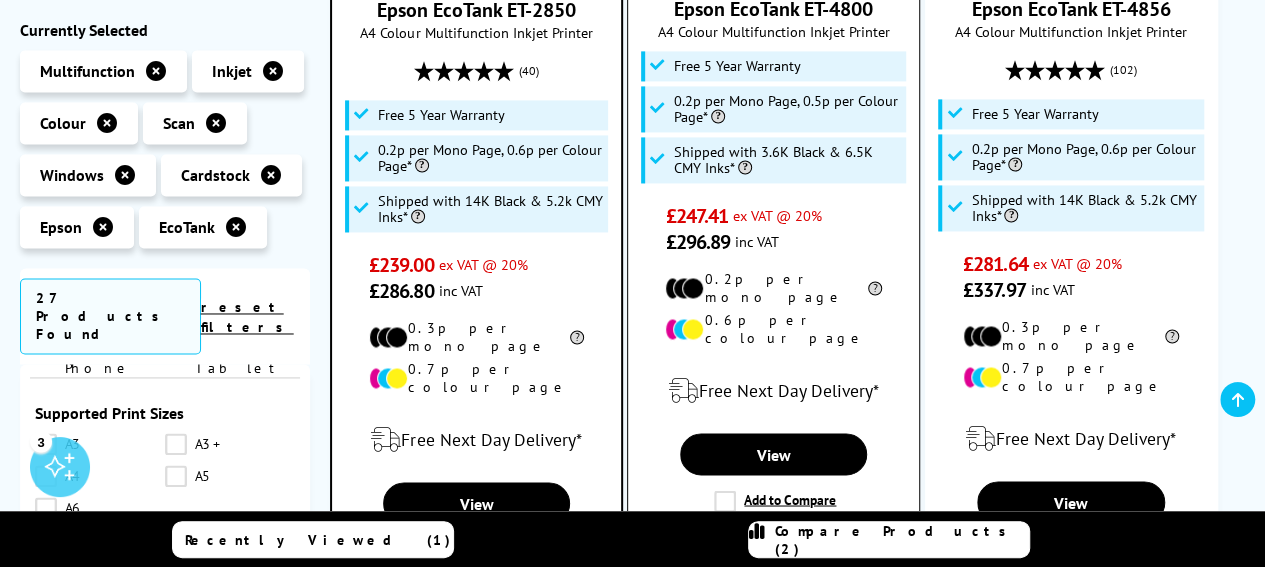 click on "Add to Compare" at bounding box center (775, 501) 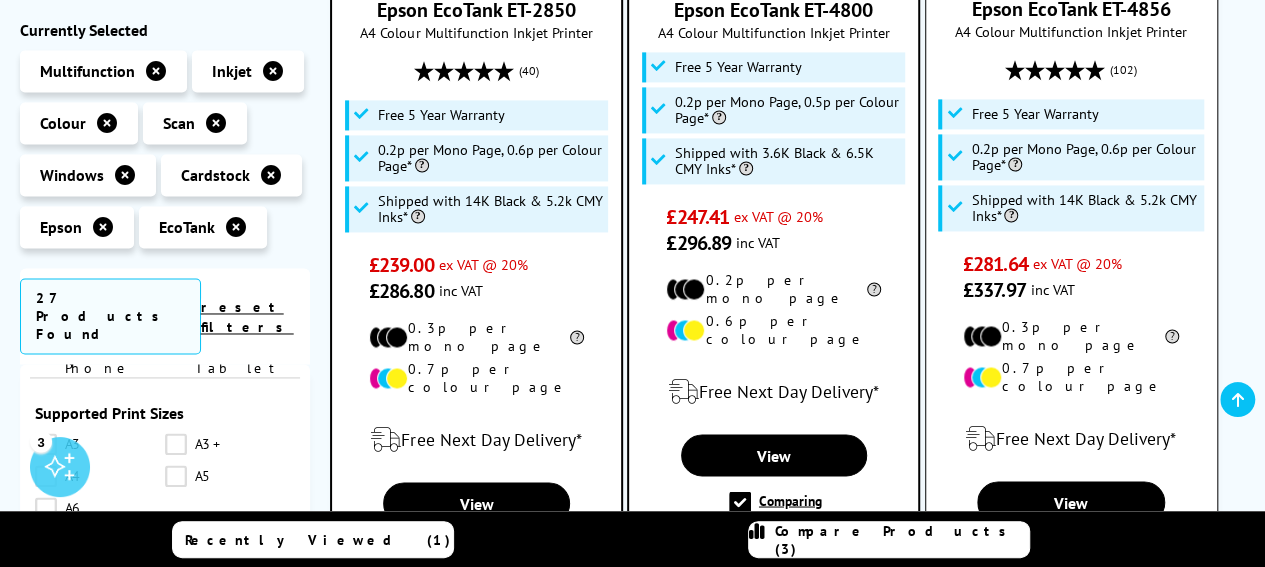 click on "Add to Compare" at bounding box center [1073, 549] 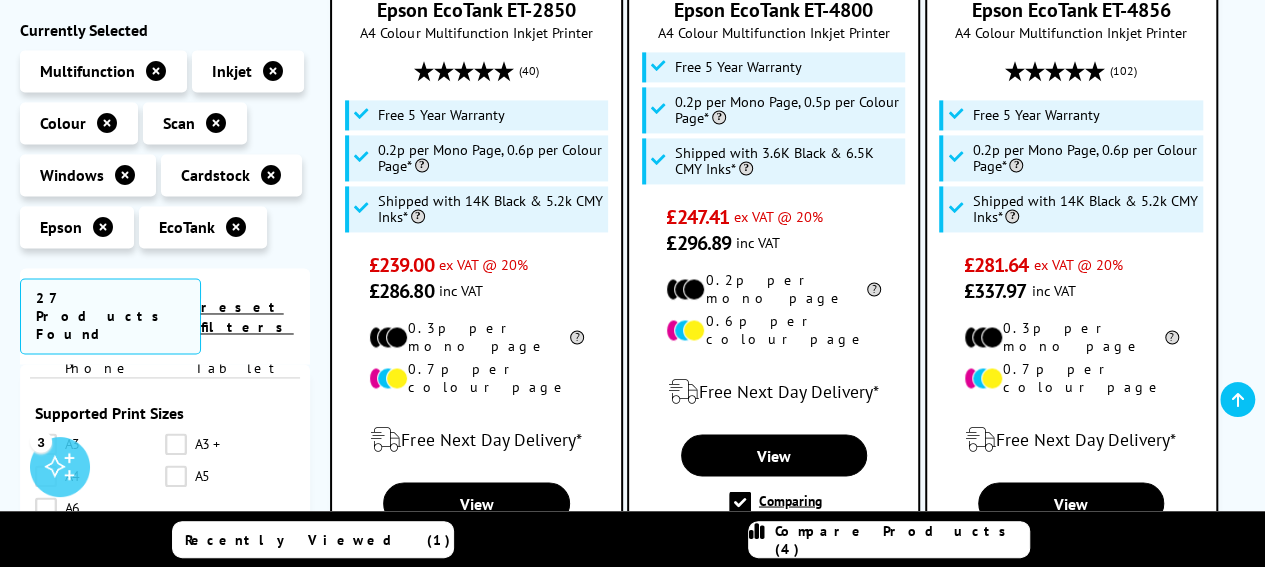 click on "Compare Products (4)" at bounding box center (902, 540) 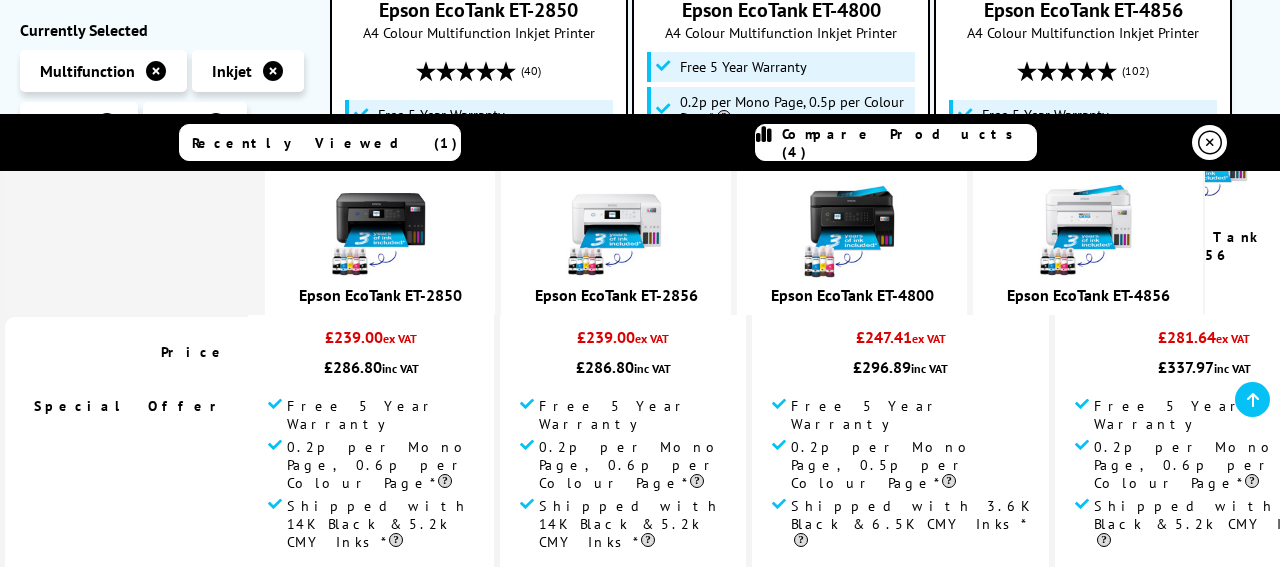 scroll, scrollTop: 0, scrollLeft: 0, axis: both 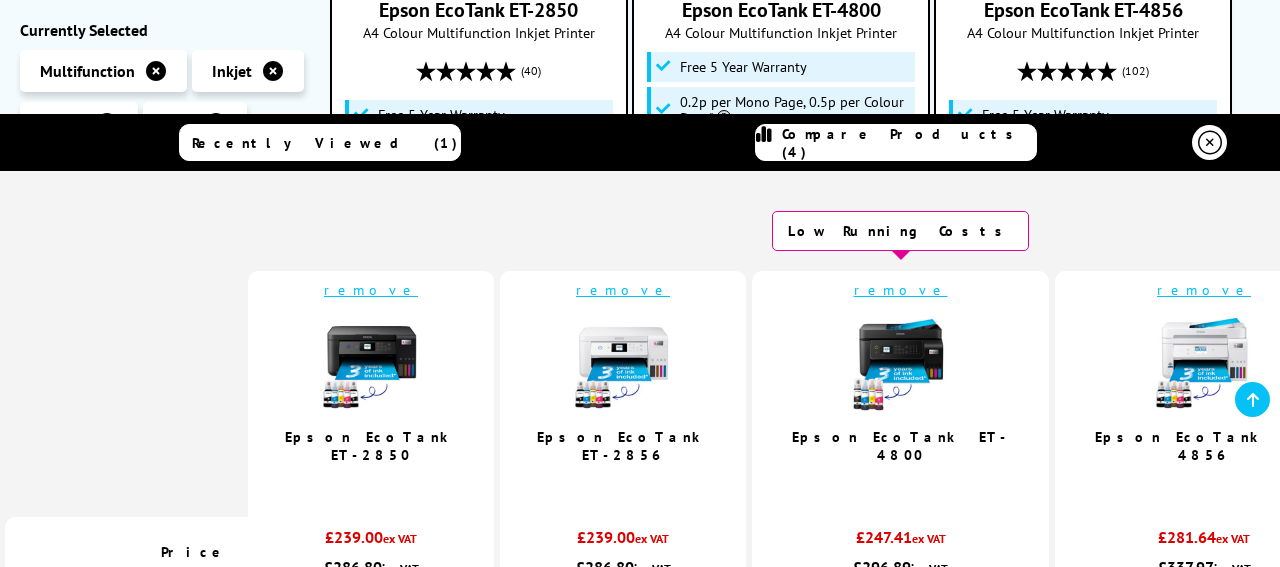 click on "remove" at bounding box center [371, 290] 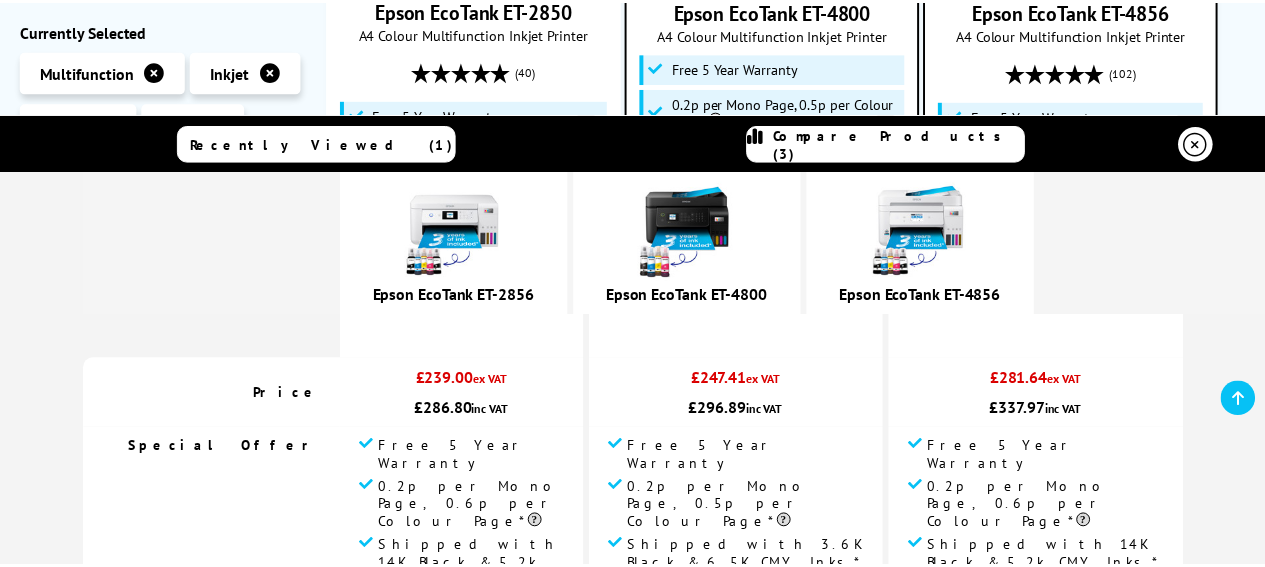 scroll, scrollTop: 0, scrollLeft: 0, axis: both 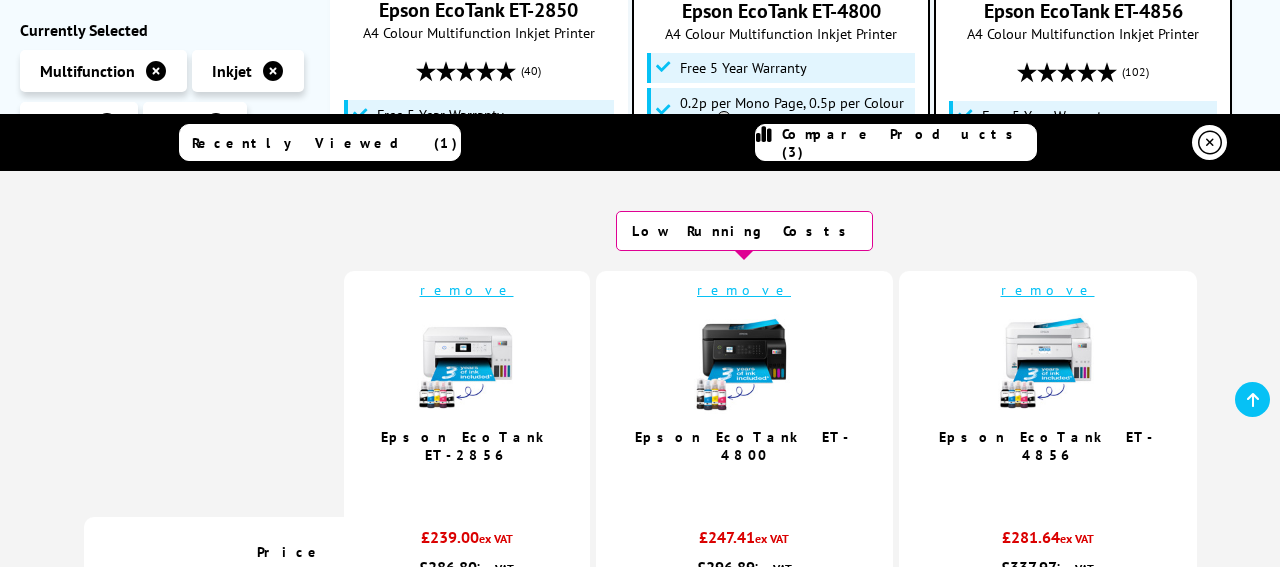 click at bounding box center (1210, 143) 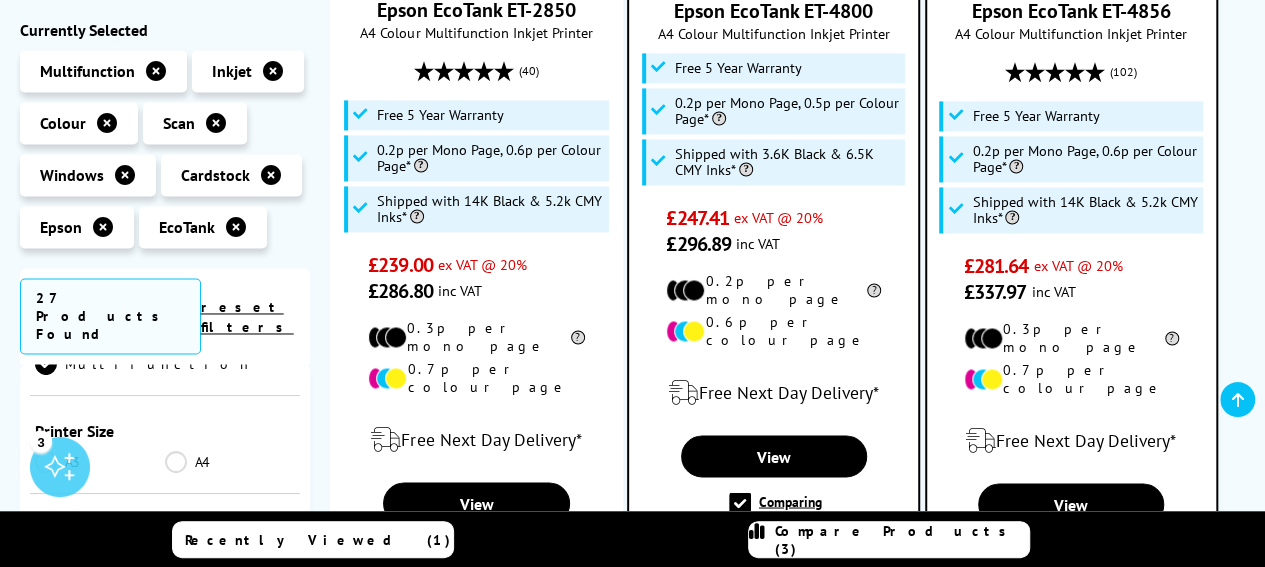 scroll, scrollTop: 300, scrollLeft: 0, axis: vertical 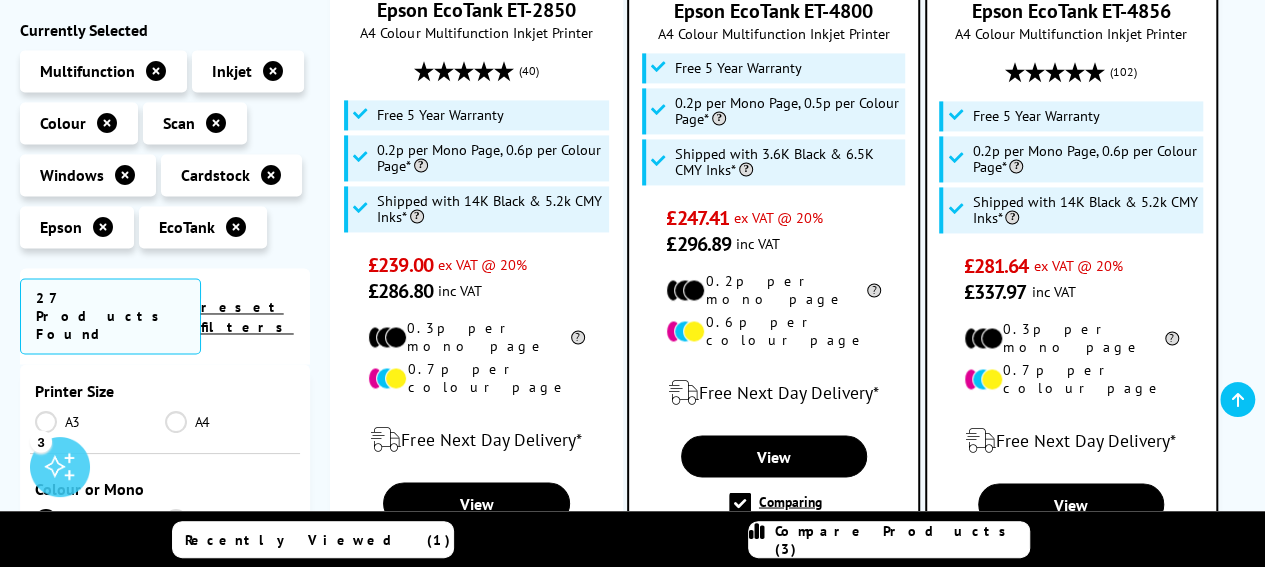 click on "A3" at bounding box center (100, 422) 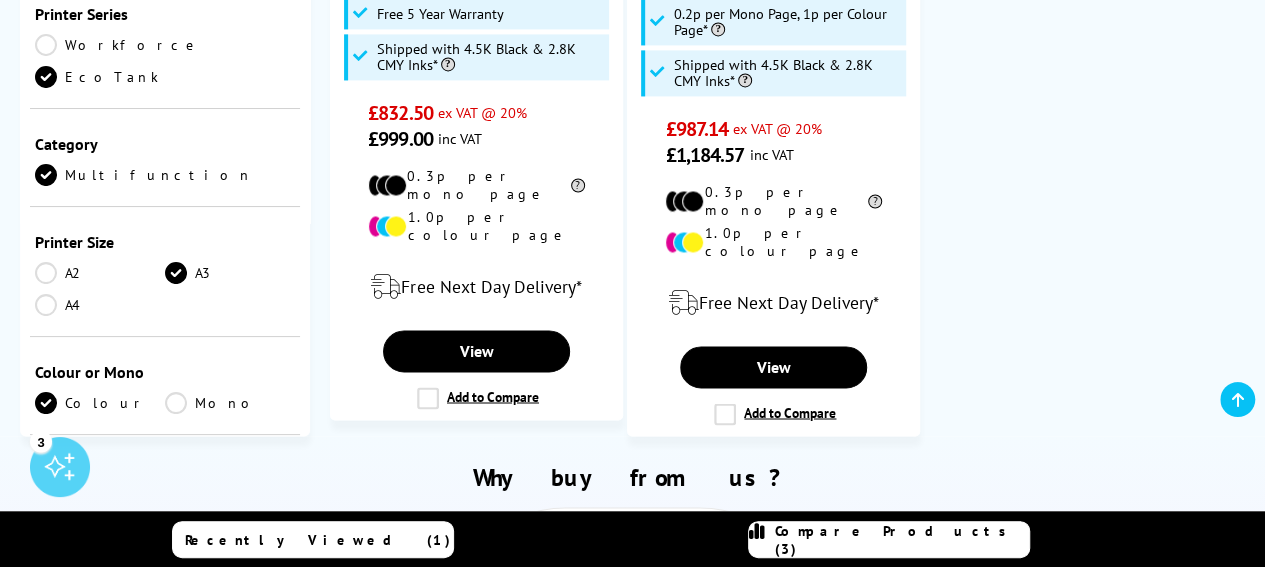 scroll, scrollTop: 300, scrollLeft: 0, axis: vertical 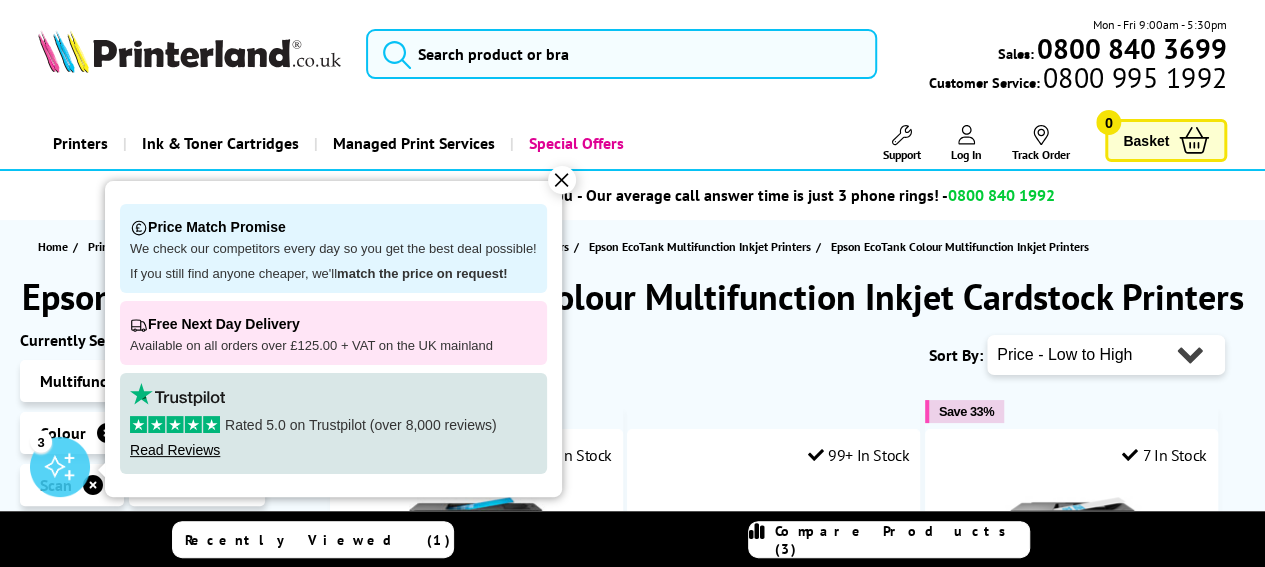click on "✕" at bounding box center (562, 180) 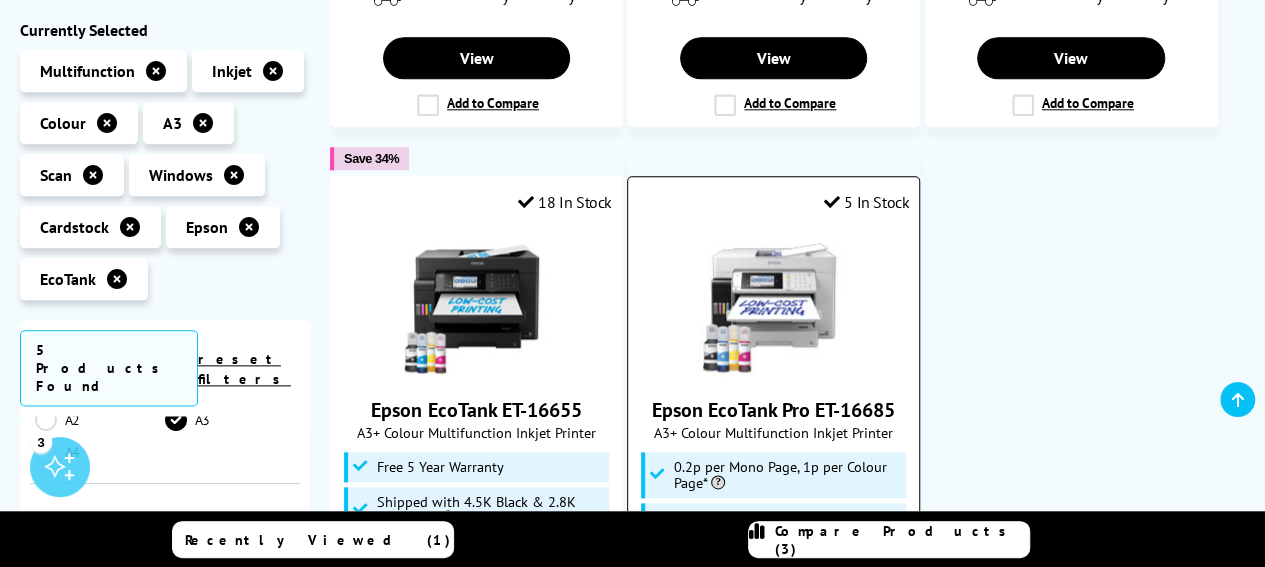 scroll, scrollTop: 900, scrollLeft: 0, axis: vertical 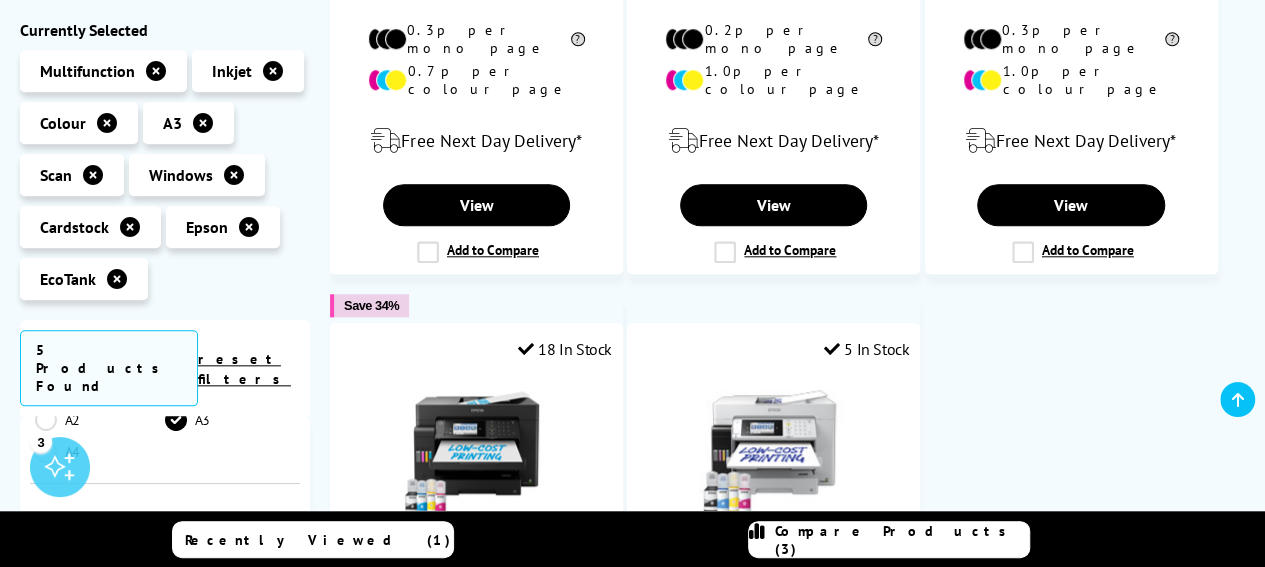 click at bounding box center (130, 227) 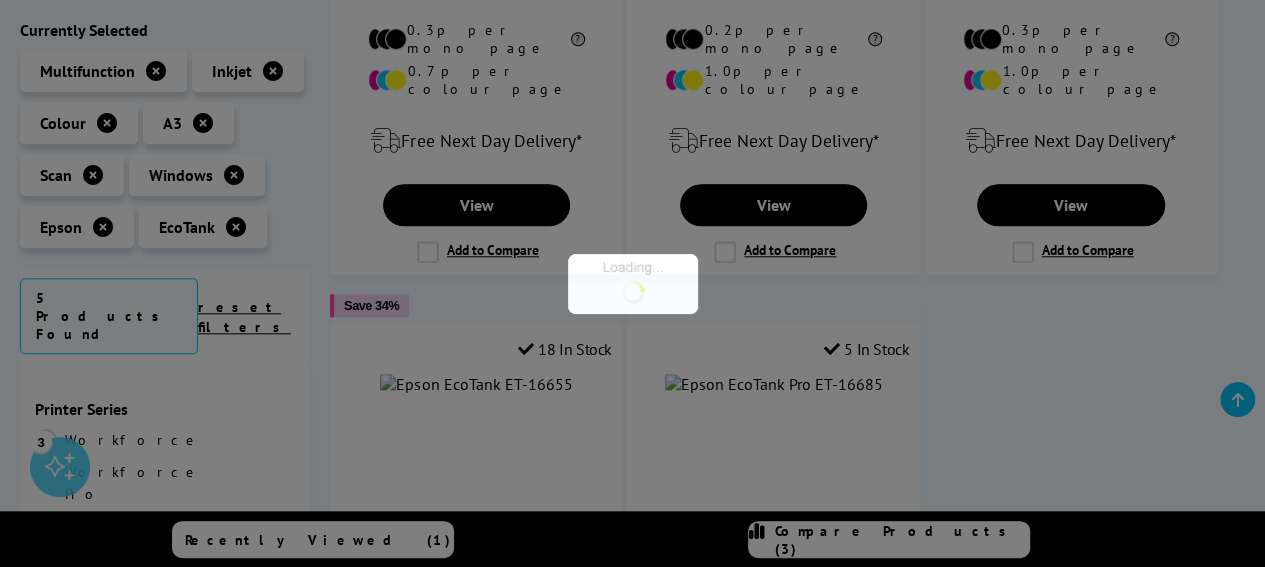scroll, scrollTop: 300, scrollLeft: 0, axis: vertical 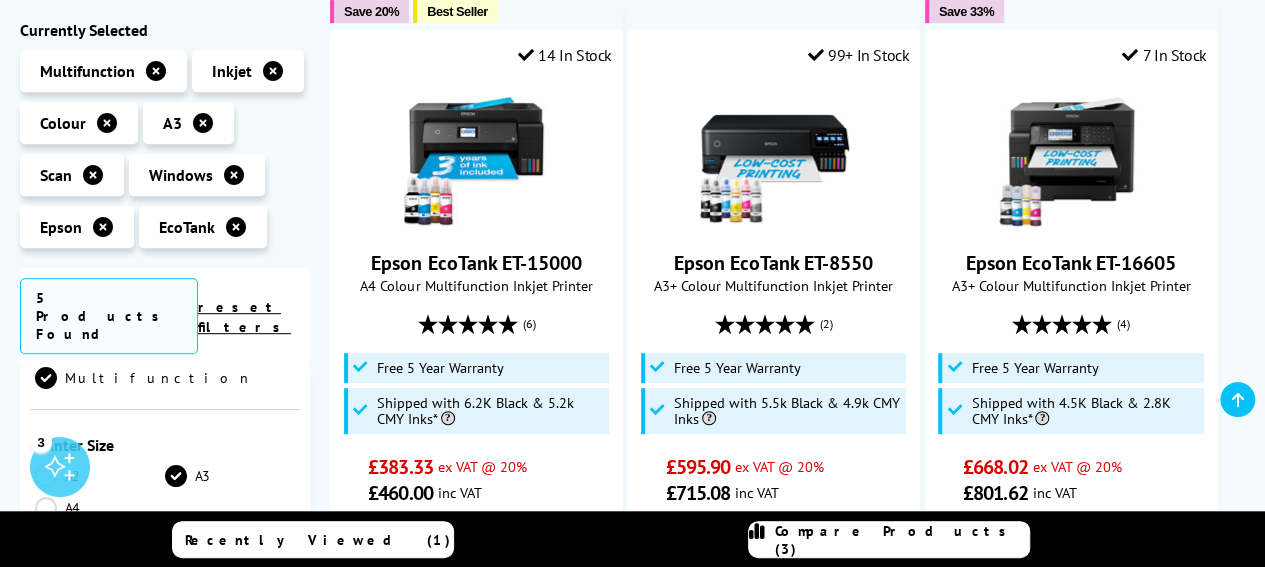click at bounding box center [103, 227] 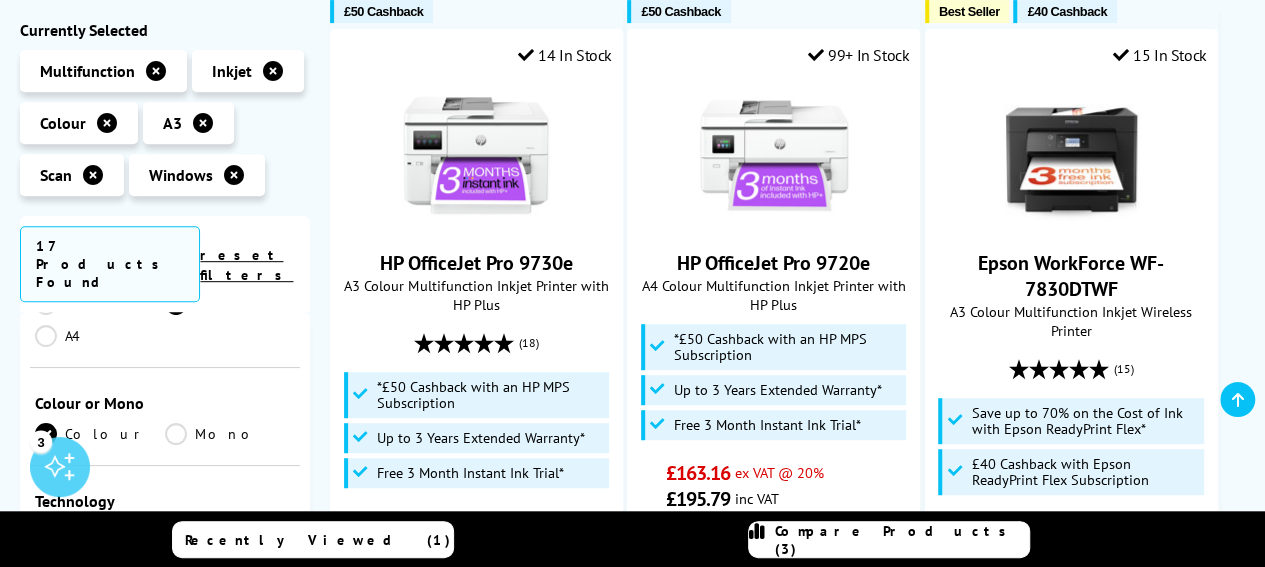 scroll, scrollTop: 400, scrollLeft: 0, axis: vertical 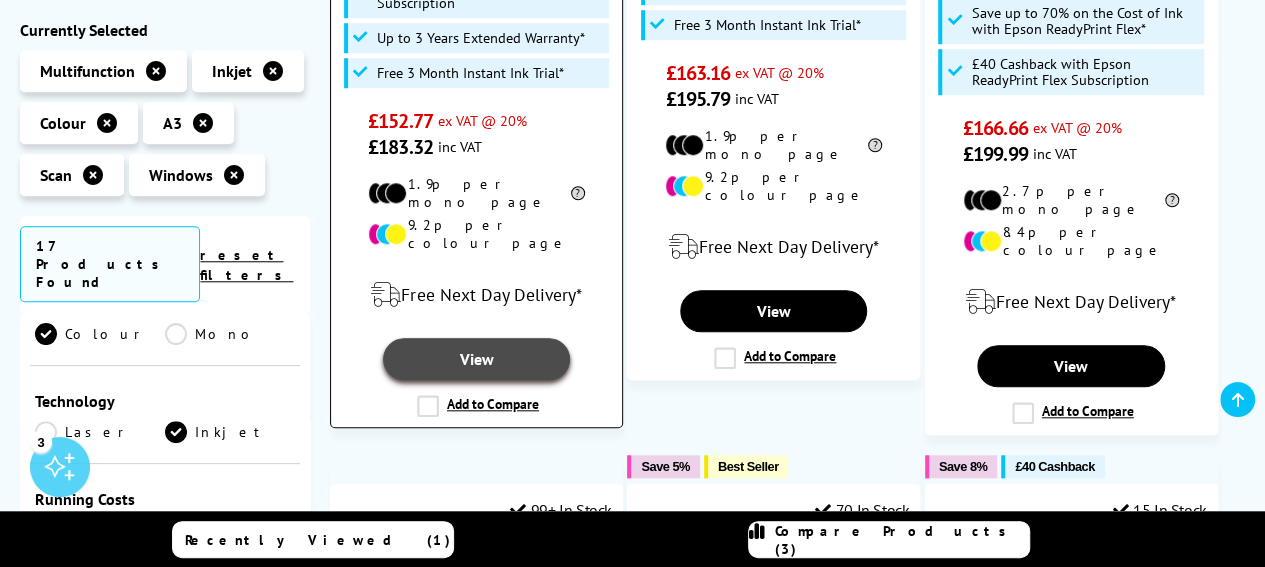 click on "View" at bounding box center [476, 359] 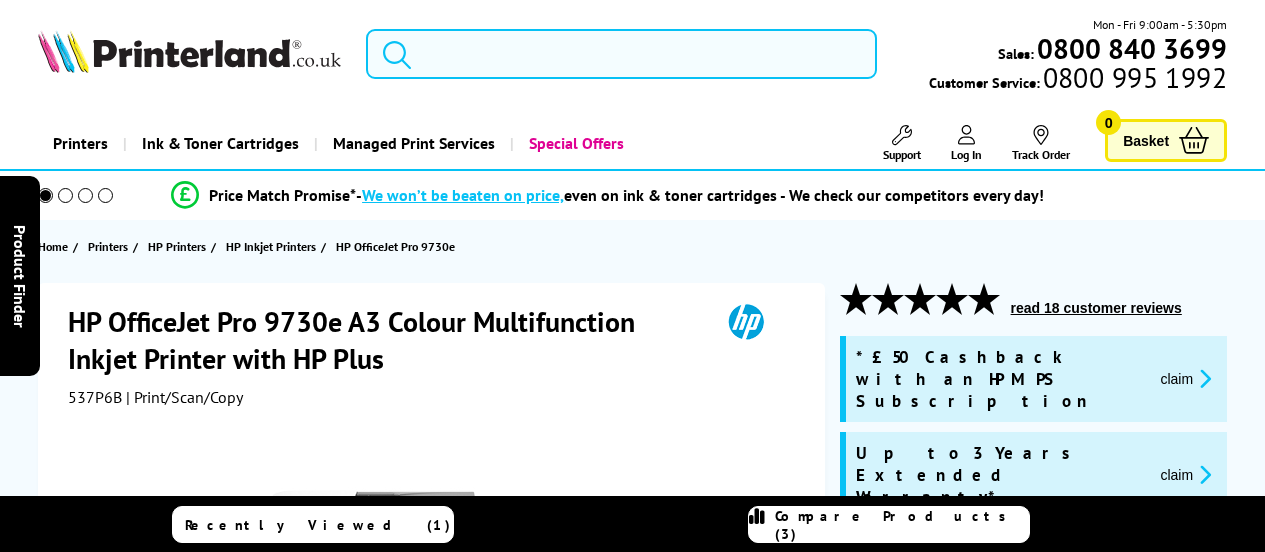 scroll, scrollTop: 0, scrollLeft: 0, axis: both 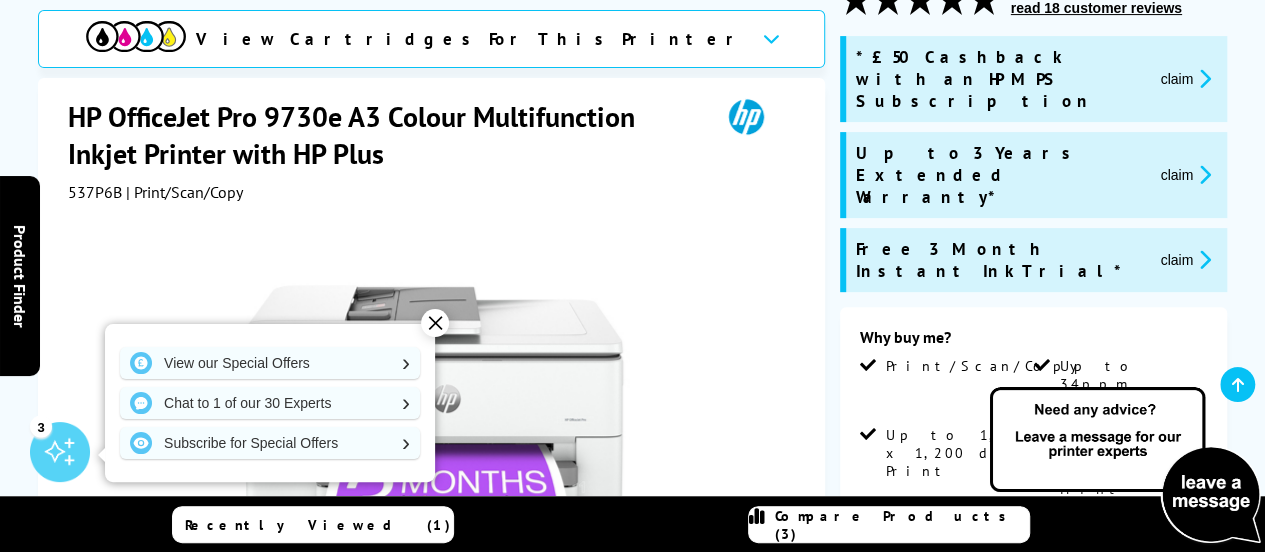 click on "✕" at bounding box center [435, 323] 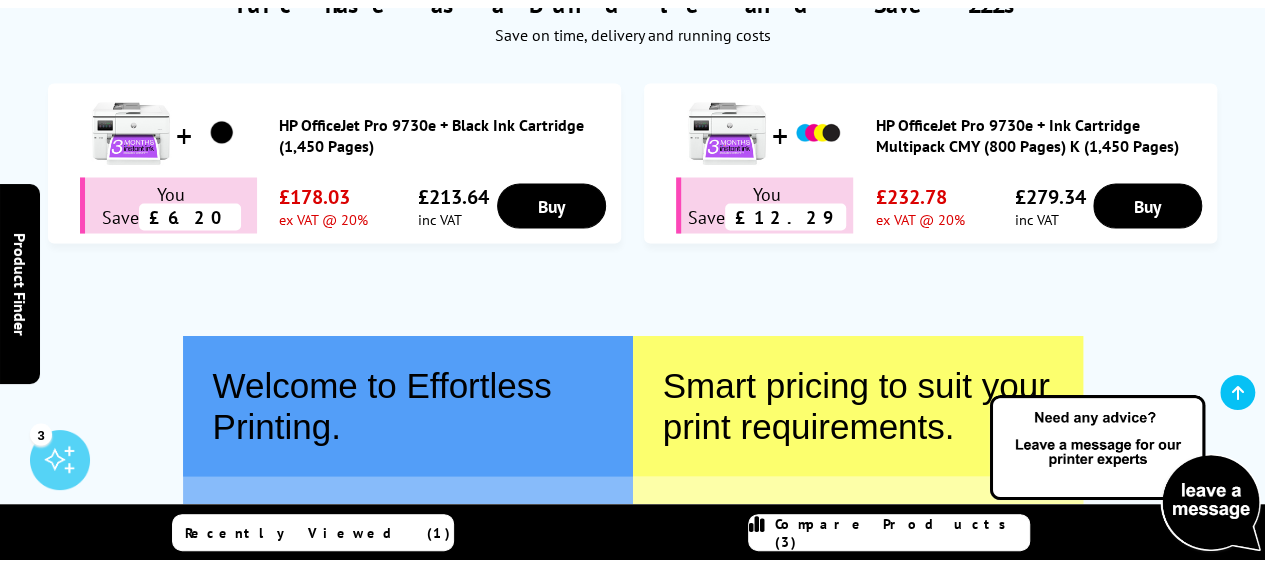 scroll, scrollTop: 1800, scrollLeft: 0, axis: vertical 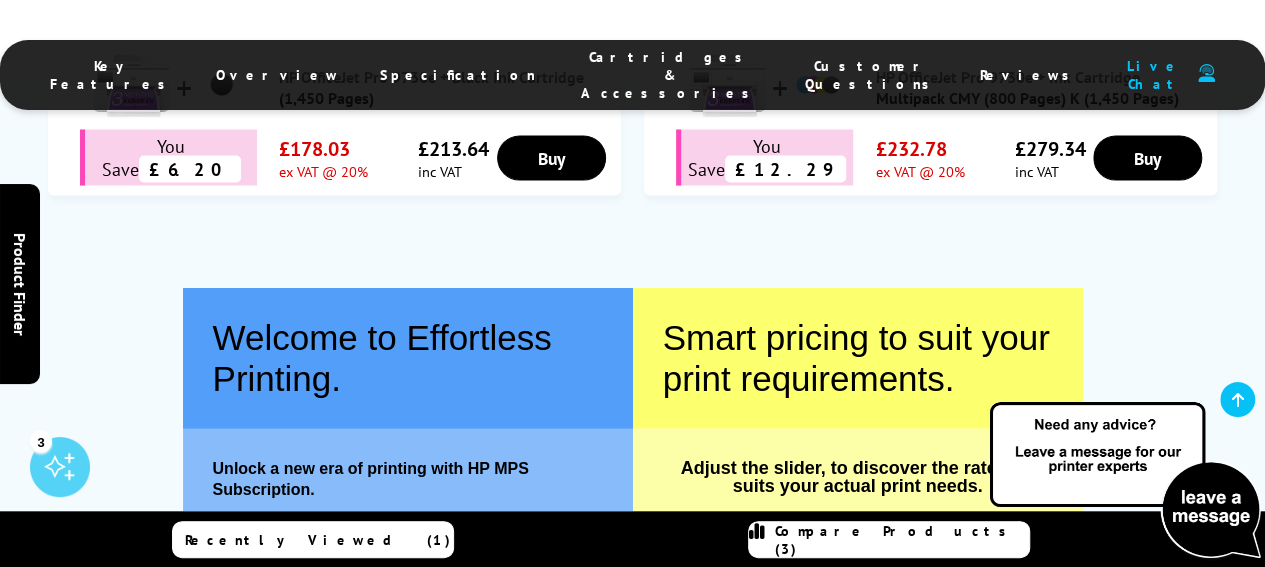 drag, startPoint x: 1033, startPoint y: 310, endPoint x: 697, endPoint y: 321, distance: 336.18002 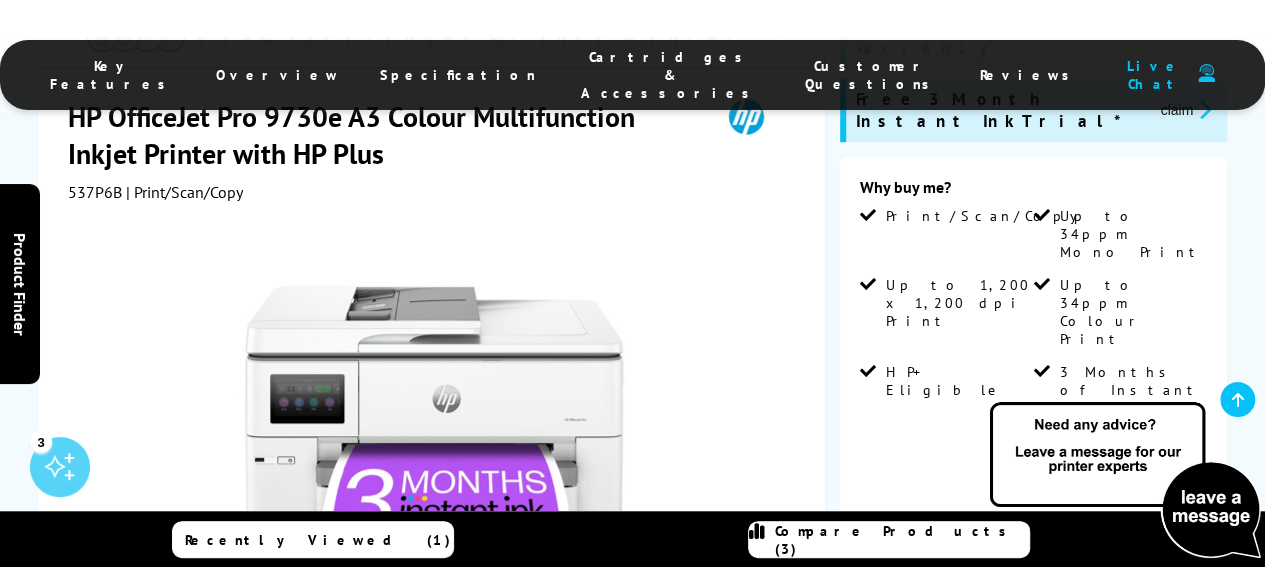 scroll, scrollTop: 400, scrollLeft: 0, axis: vertical 